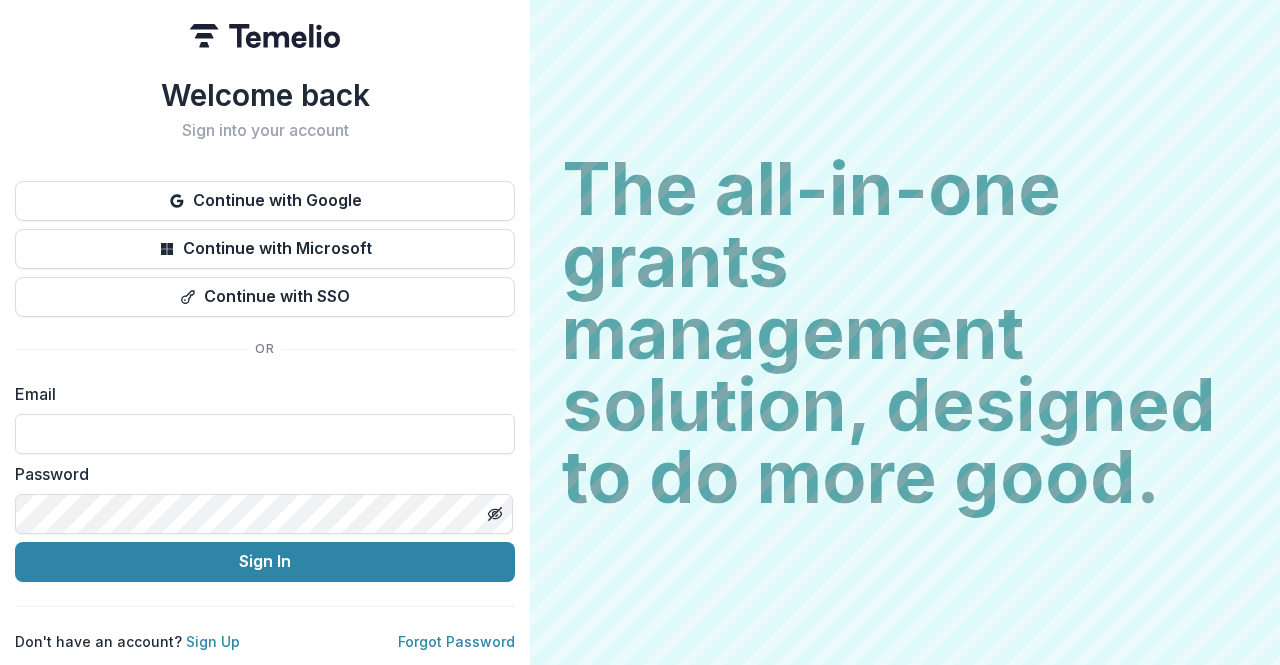 scroll, scrollTop: 0, scrollLeft: 0, axis: both 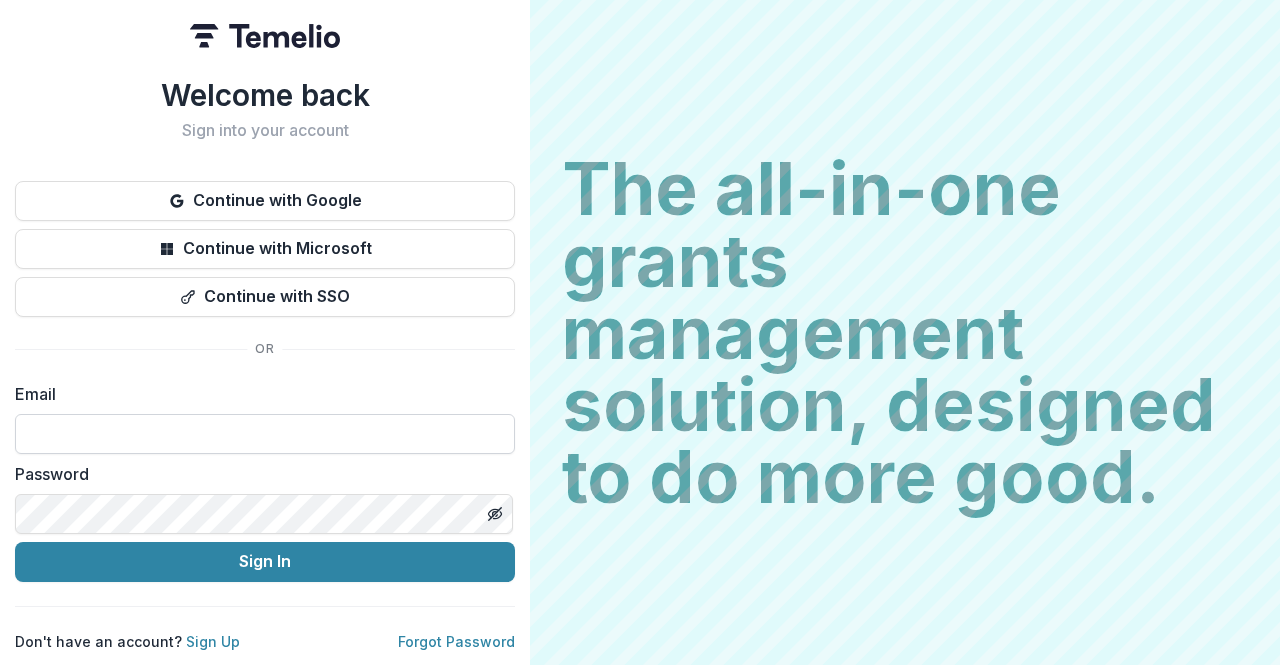 click at bounding box center (265, 434) 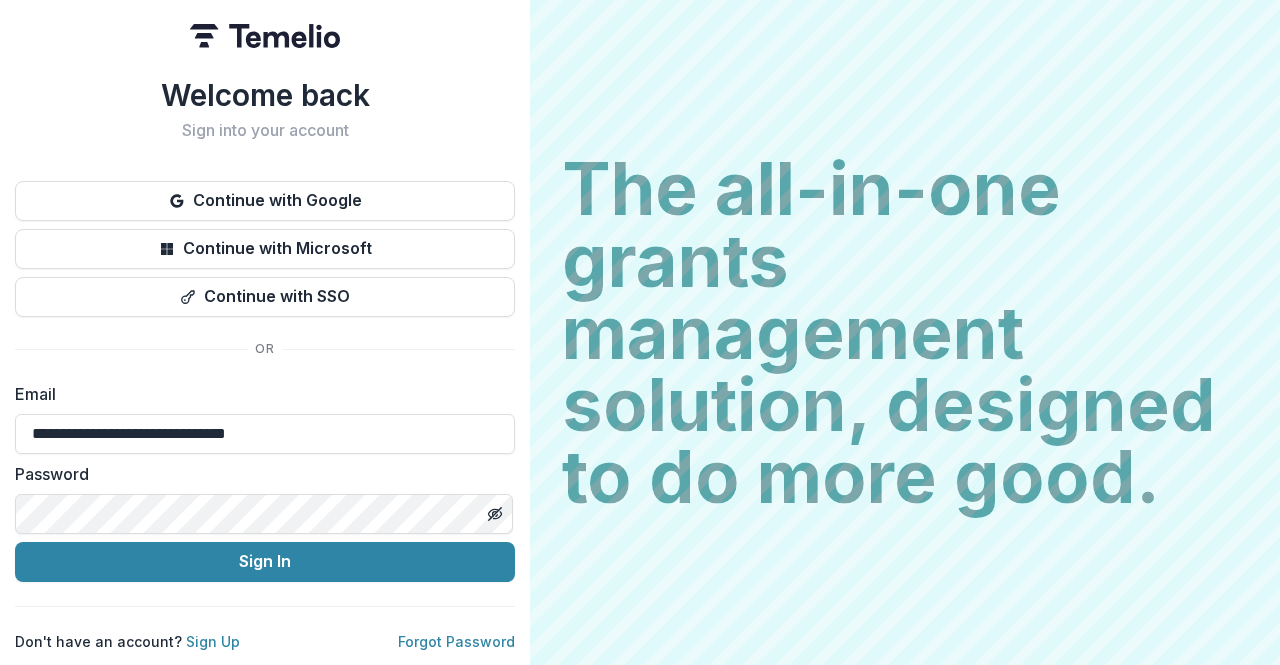 type on "**********" 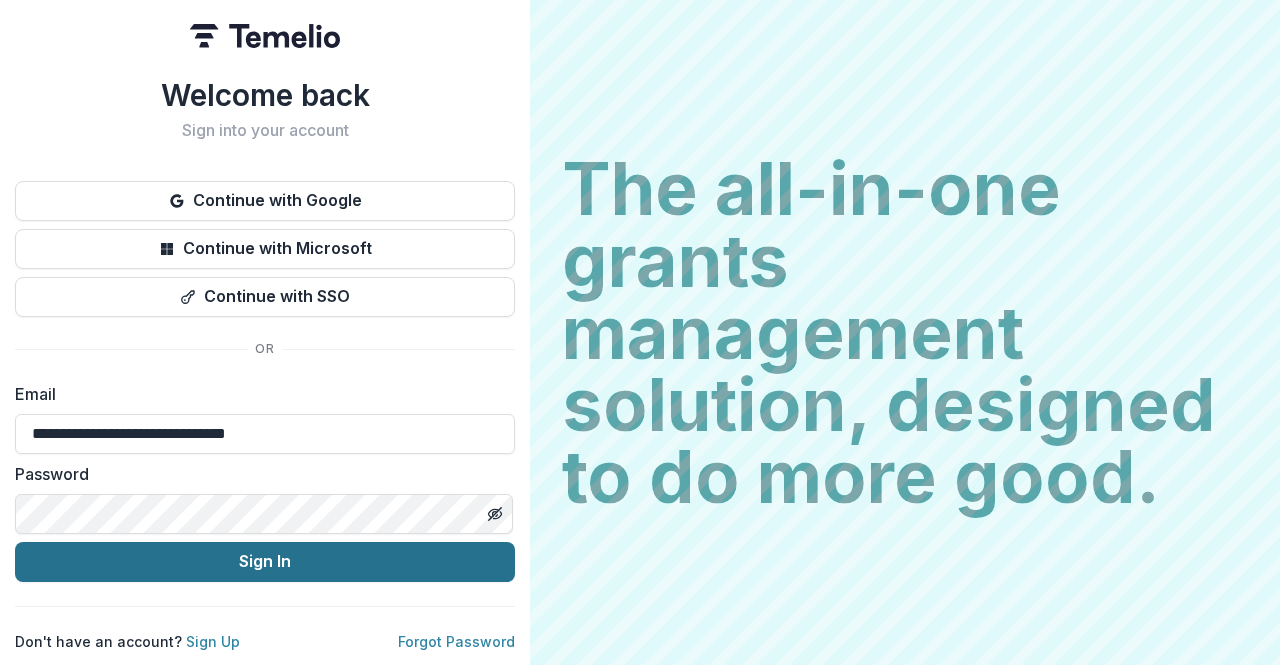 click on "Sign In" at bounding box center (265, 562) 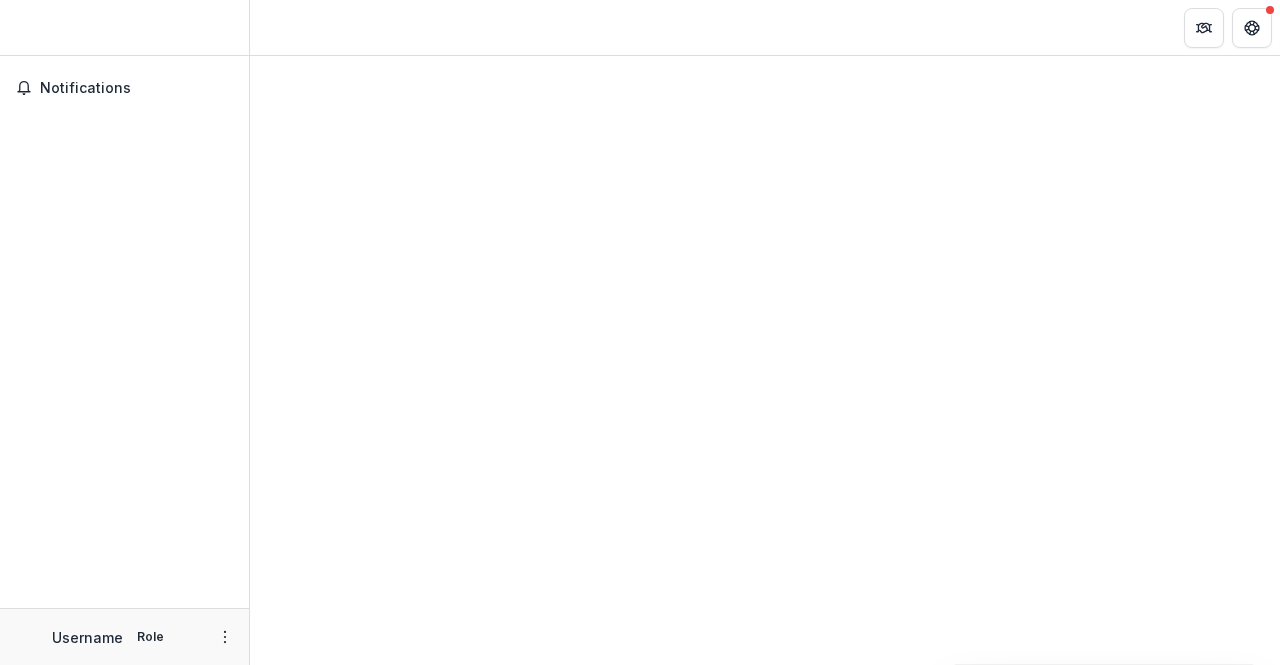 scroll, scrollTop: 0, scrollLeft: 0, axis: both 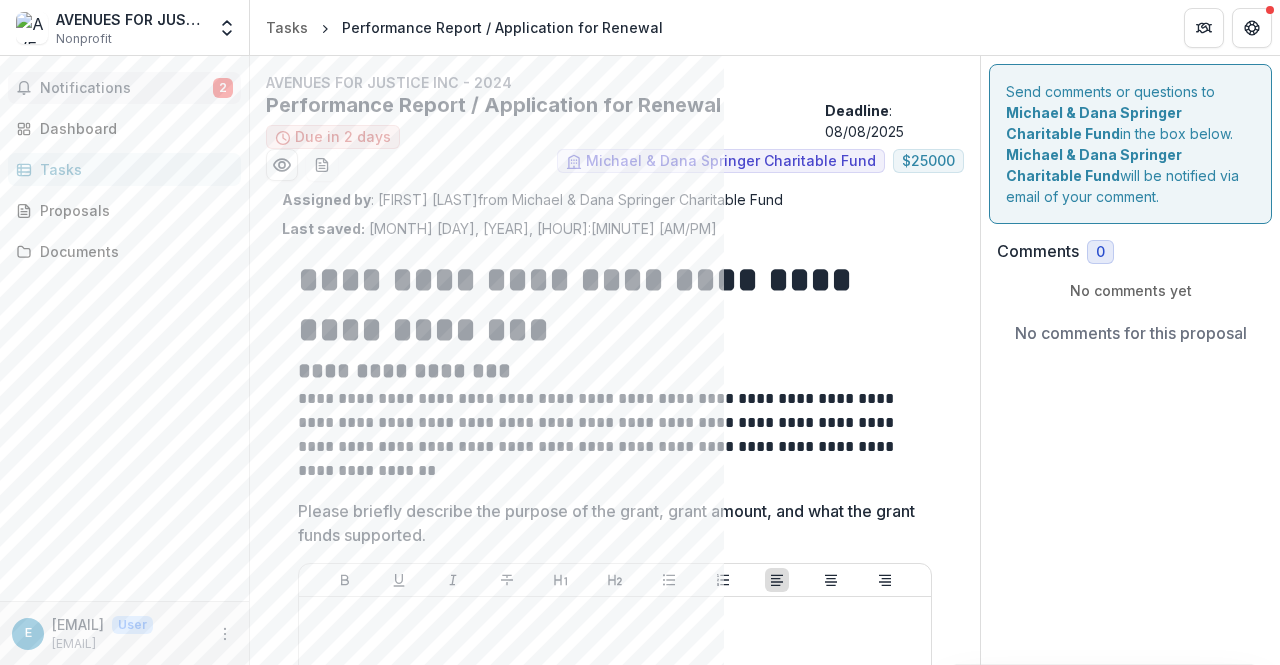 click on "Notifications" at bounding box center (126, 88) 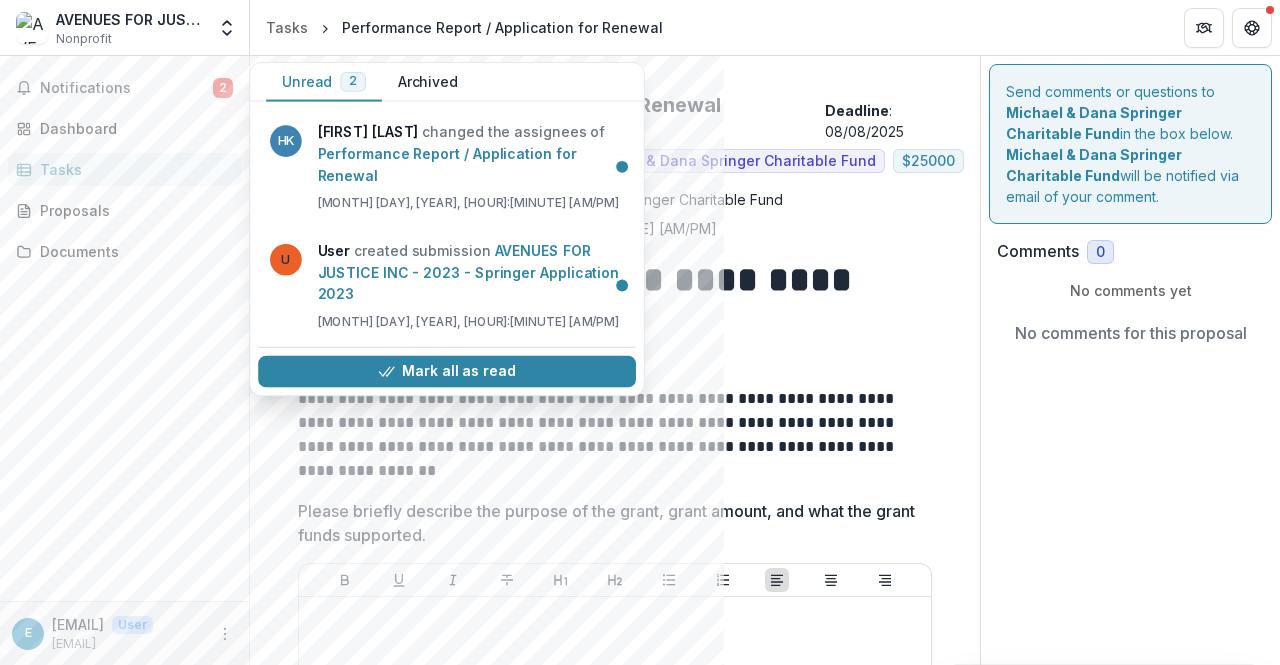 click on "**********" at bounding box center [612, 435] 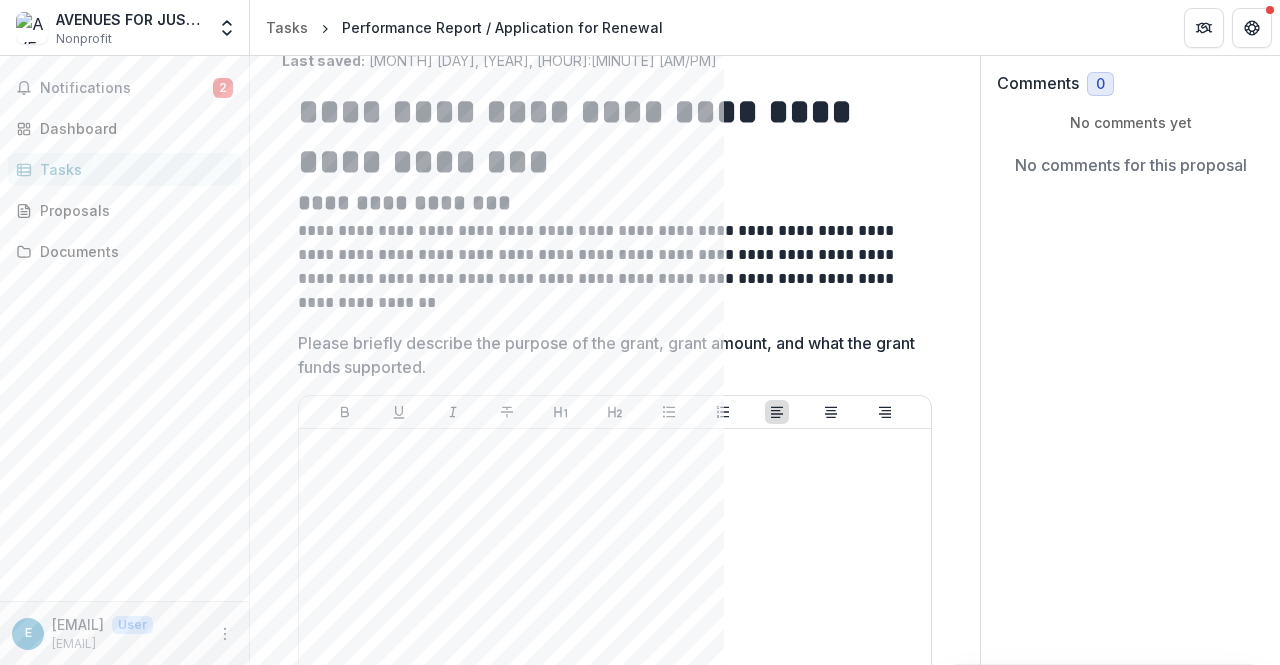 scroll, scrollTop: 172, scrollLeft: 0, axis: vertical 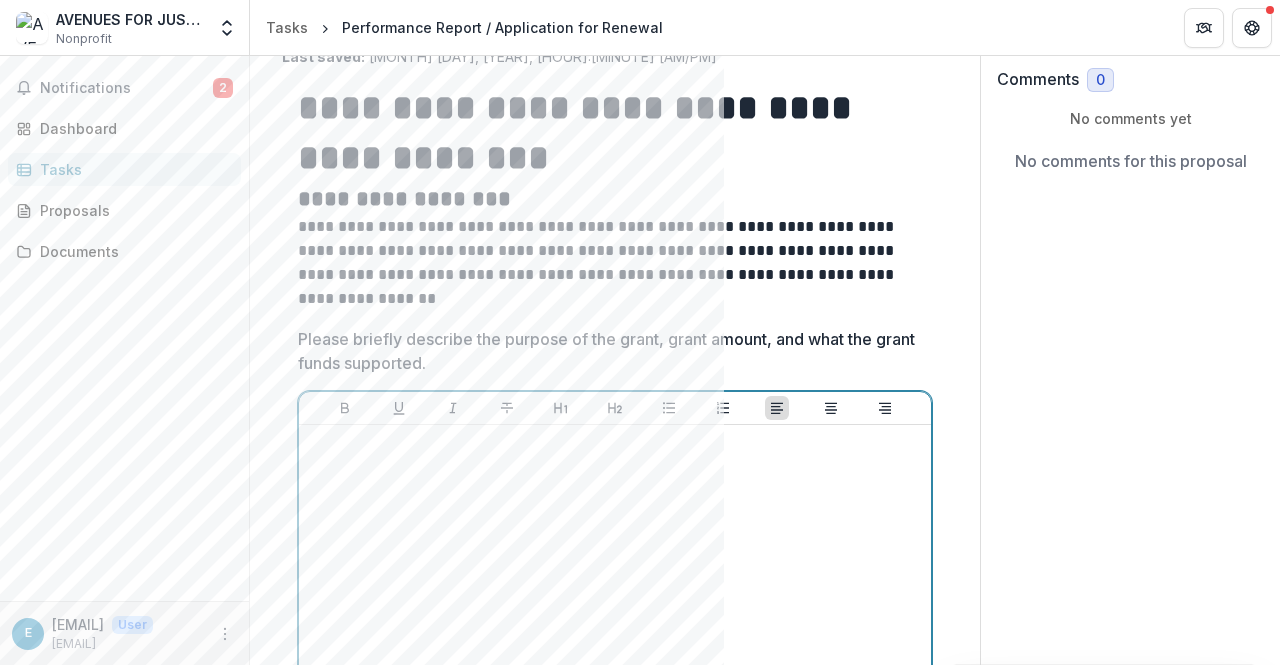 click at bounding box center (615, 583) 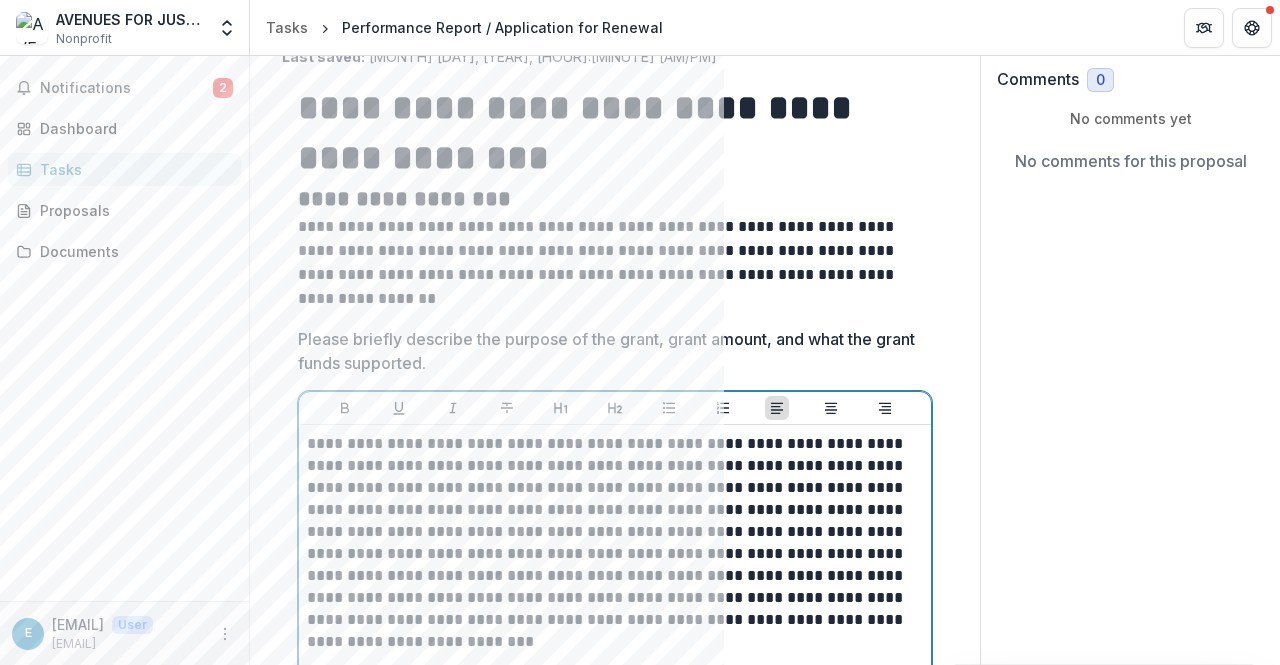 scroll, scrollTop: 172, scrollLeft: 0, axis: vertical 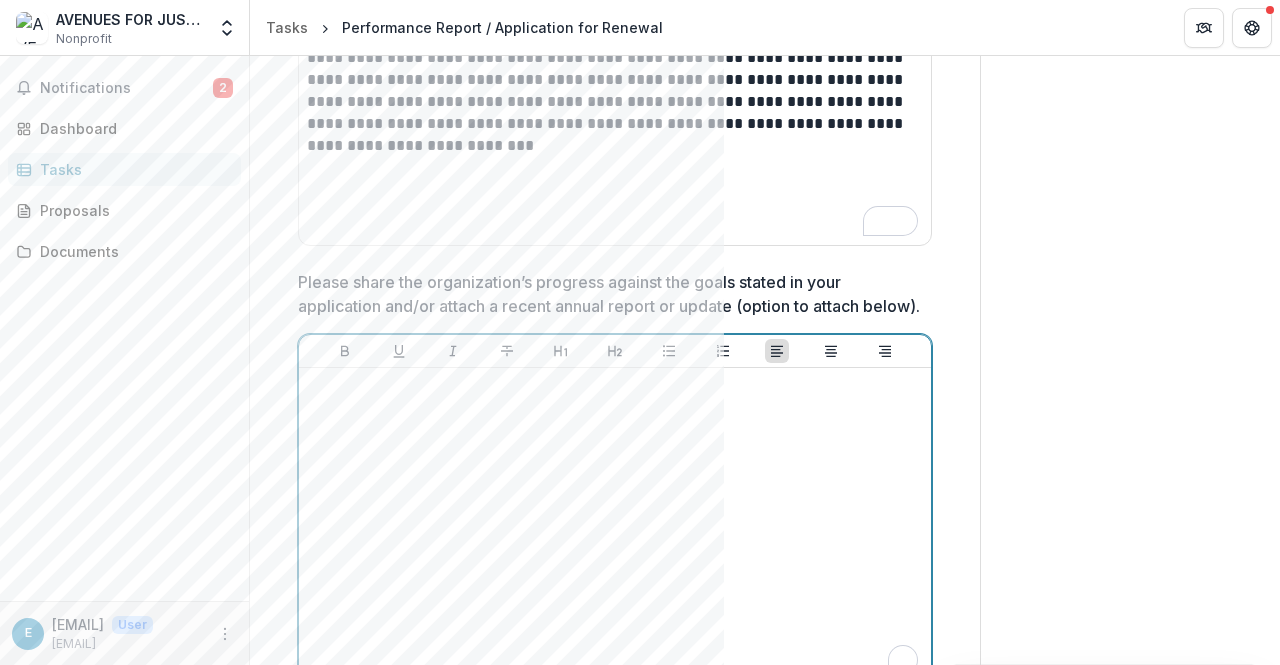 click at bounding box center (615, 526) 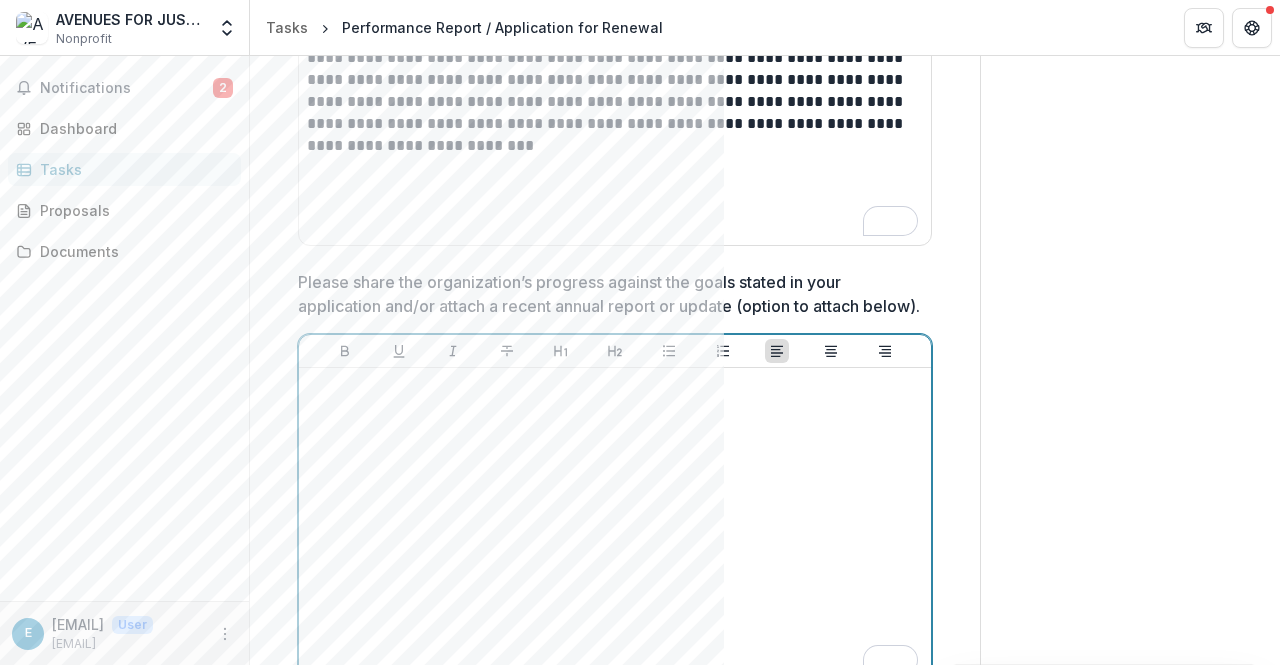 scroll, scrollTop: 668, scrollLeft: 0, axis: vertical 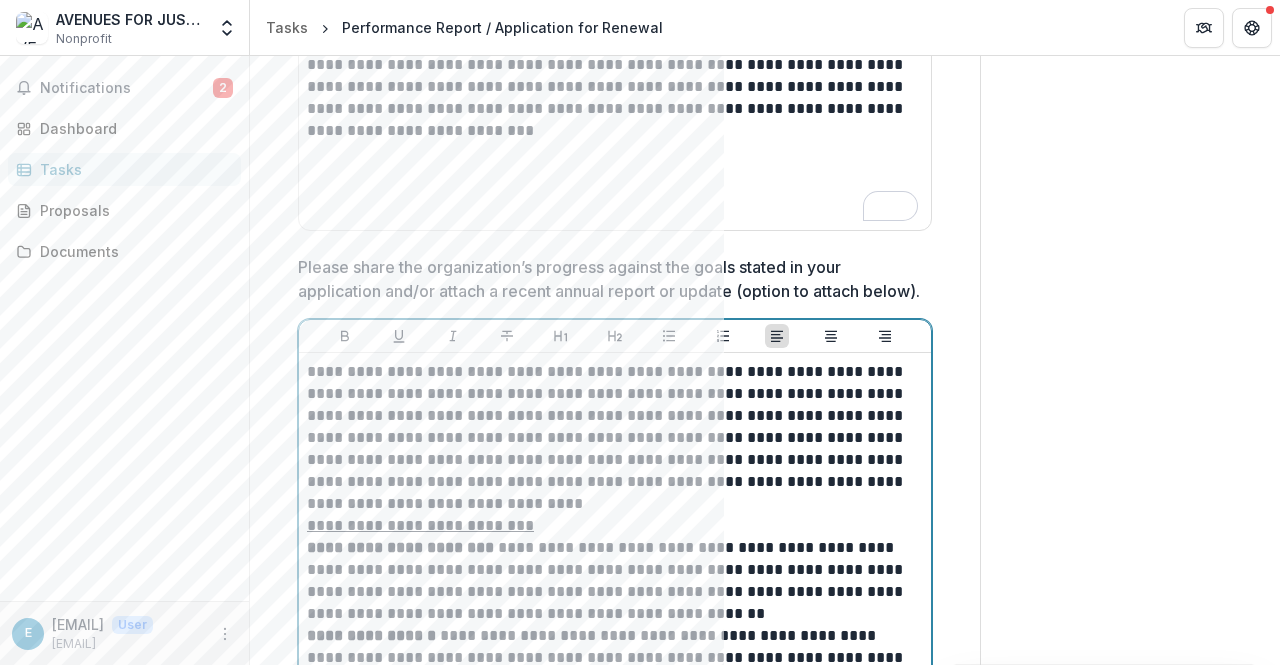 click on "**********" at bounding box center (612, 438) 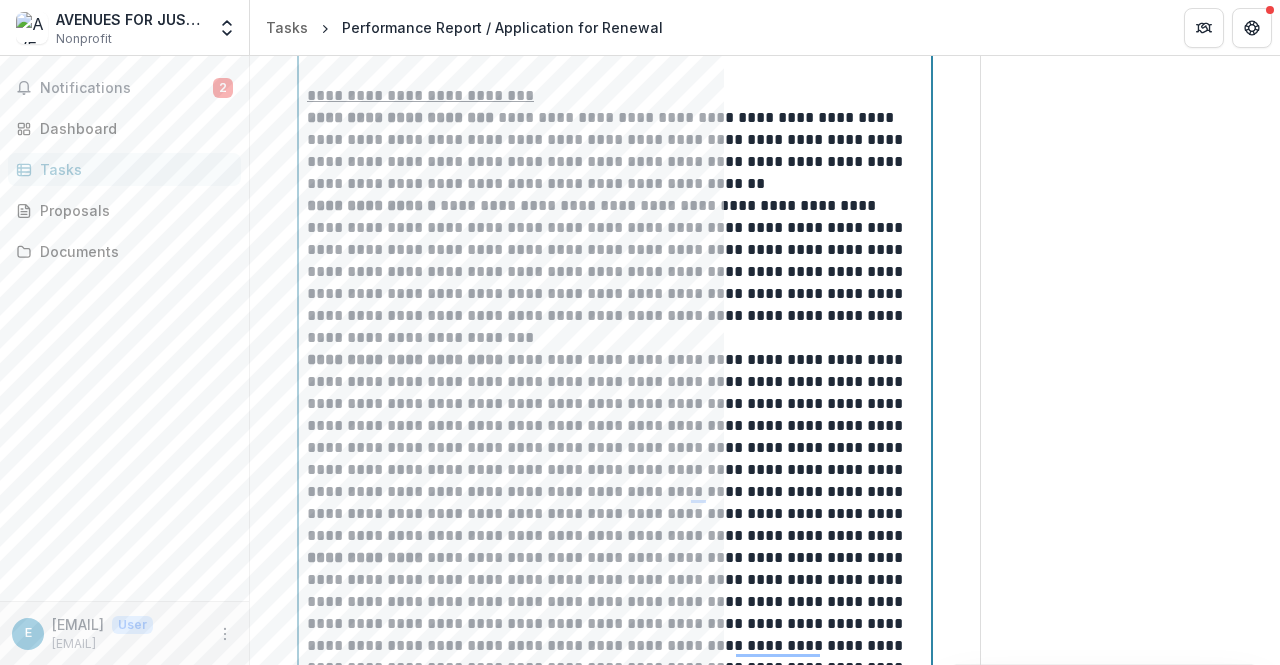 click on "**********" at bounding box center (612, 151) 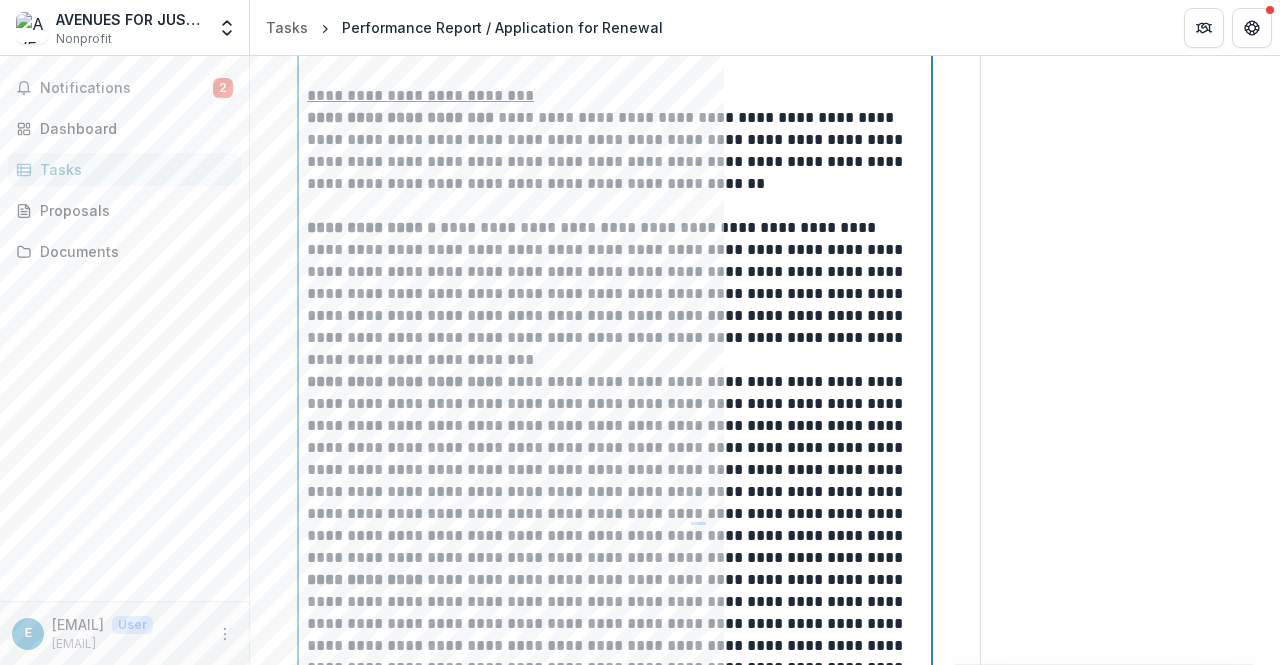click on "[FIRST] [LAST] [STREET]" at bounding box center [612, 294] 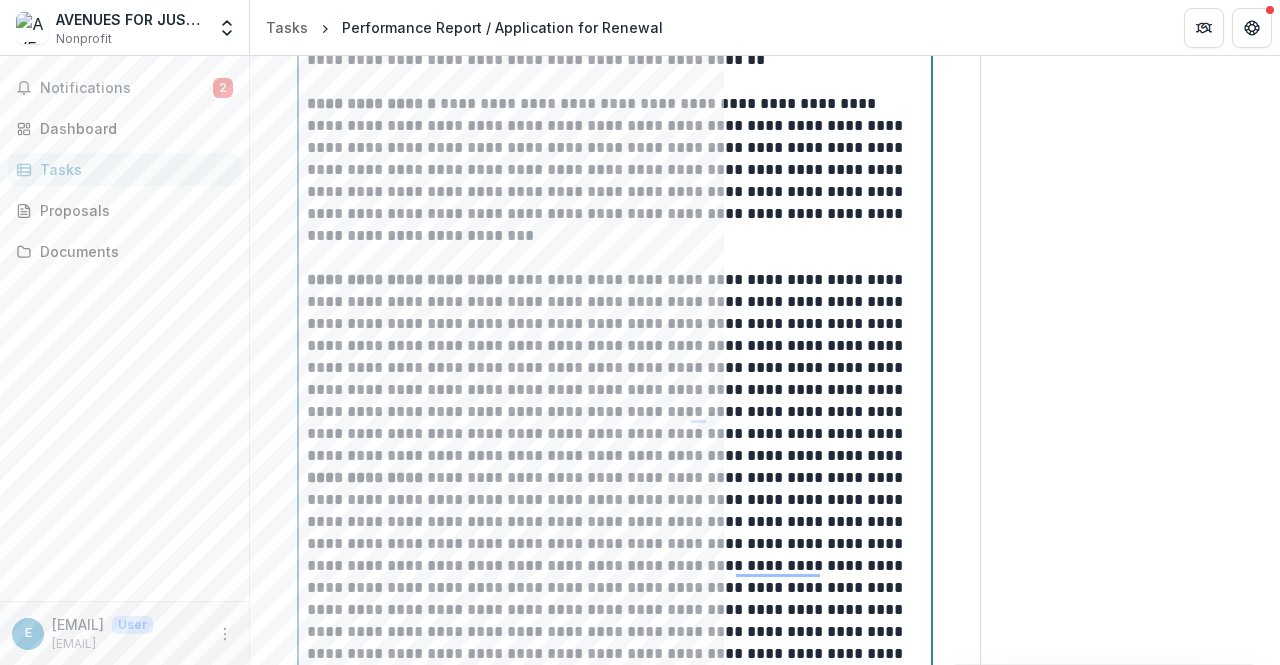click on "[FIRST] [LAST]" at bounding box center (612, 368) 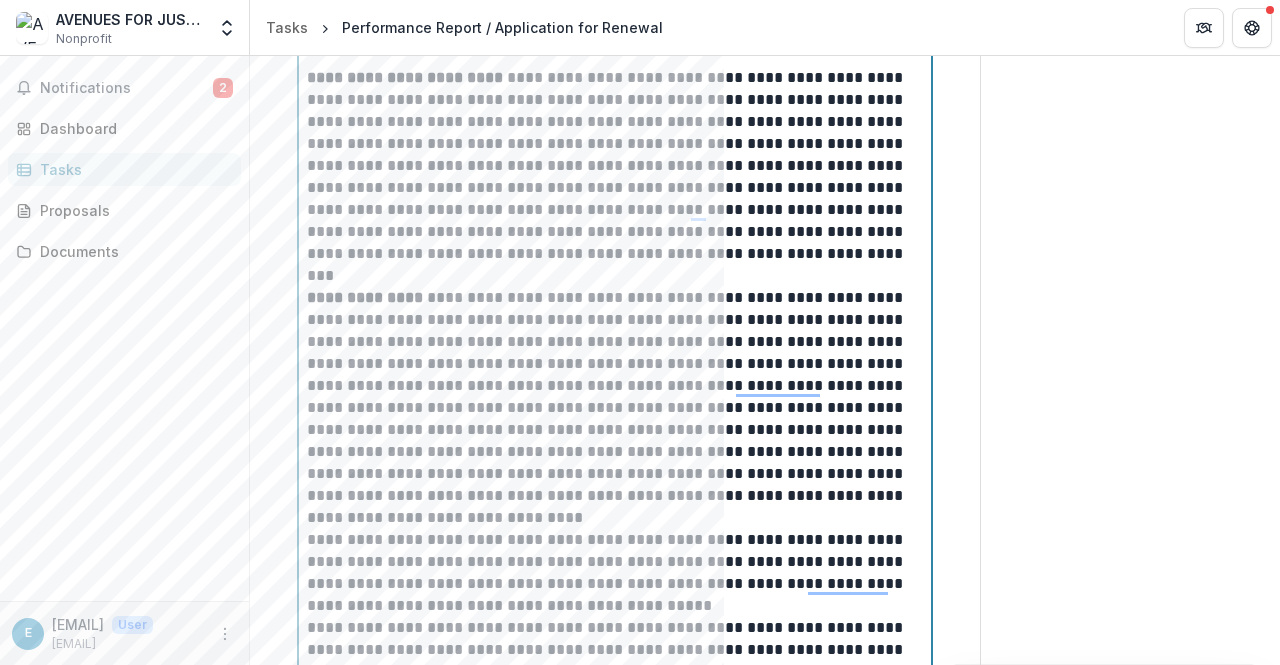 click on "**********" at bounding box center [612, 408] 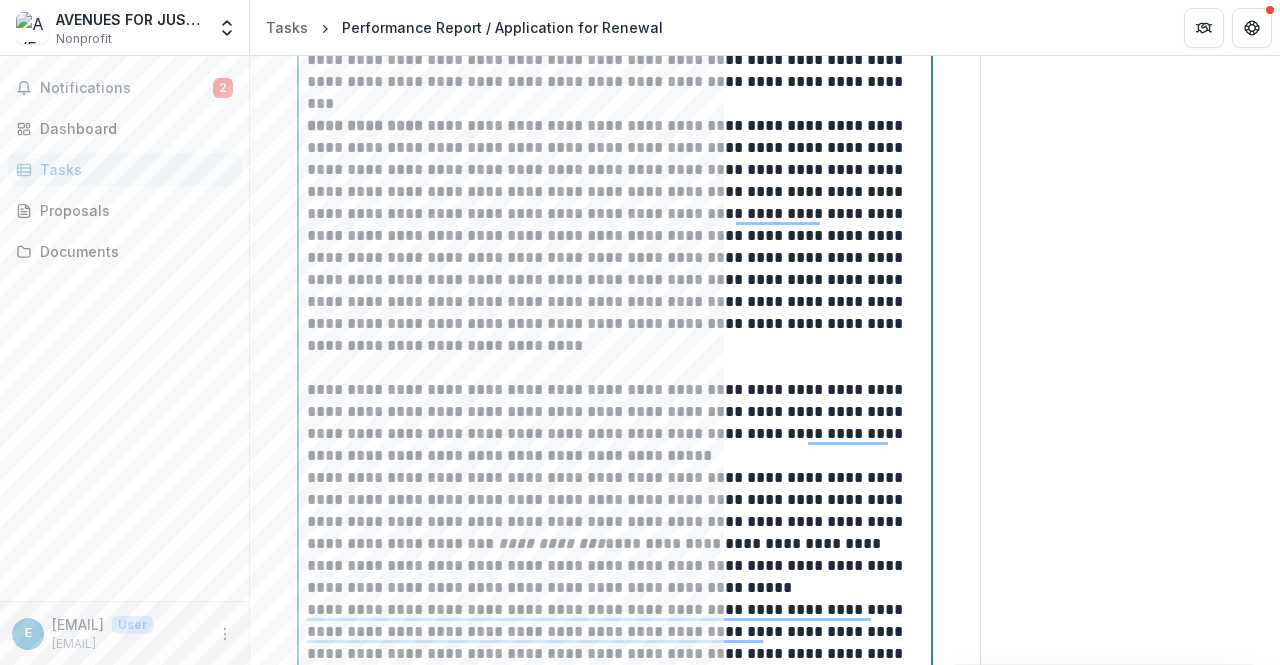 click on "**********" at bounding box center (612, 423) 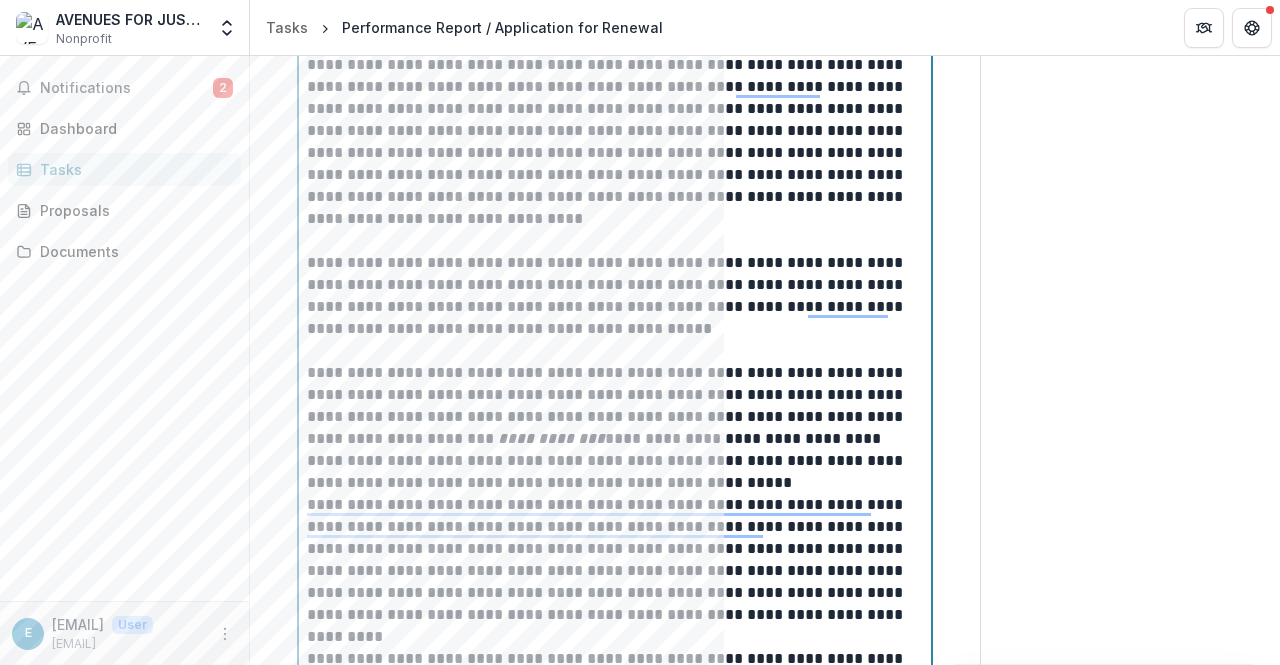 click on "[FIRST] [LAST] [STREET] [CITY] [STATE]" at bounding box center (612, 428) 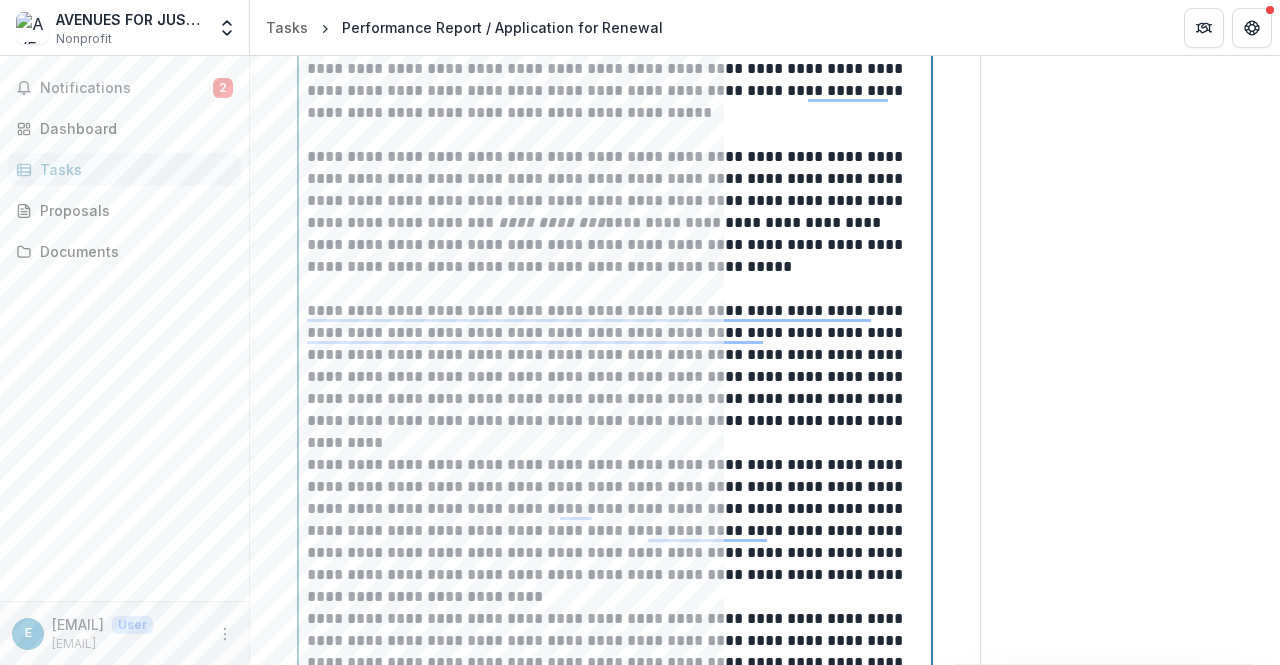 click on "**********" at bounding box center [612, 531] 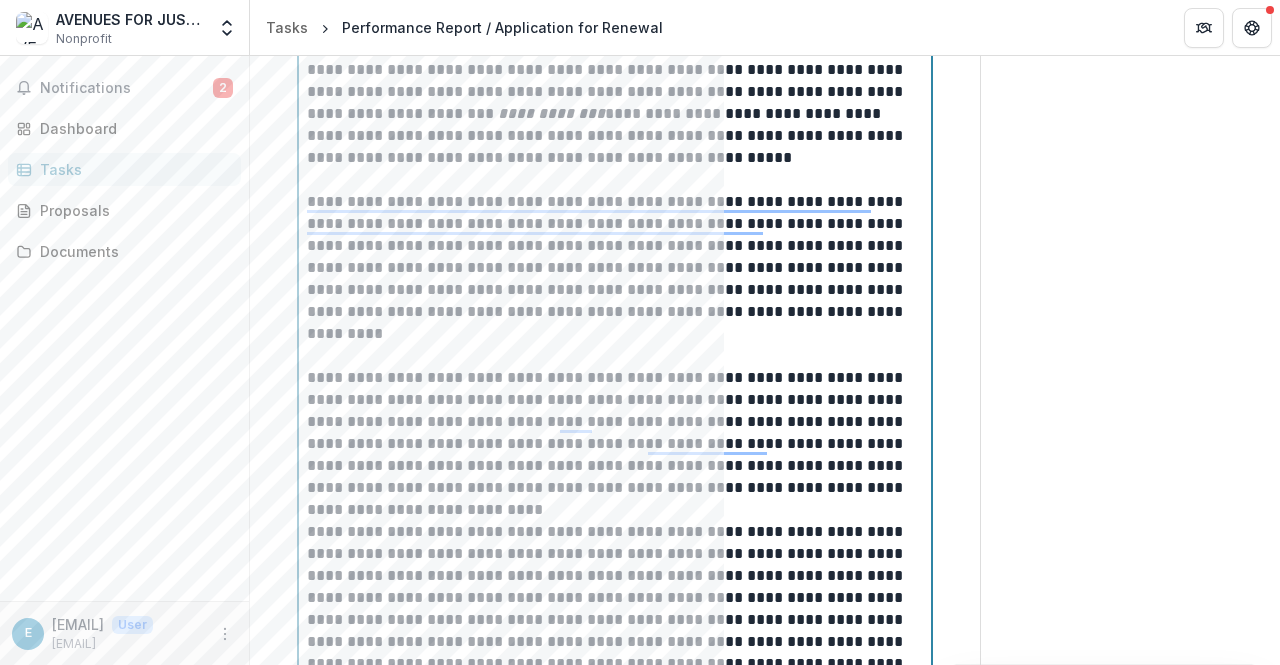 click on "**********" at bounding box center (612, 444) 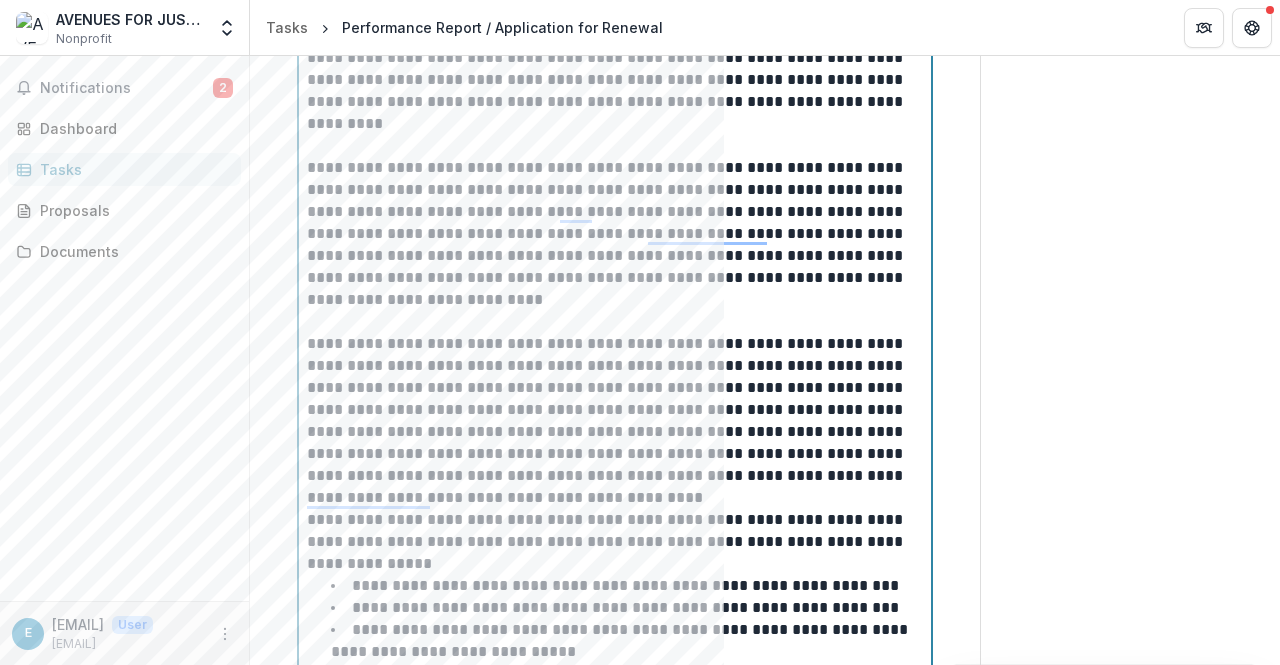 click on "**********" at bounding box center (612, 421) 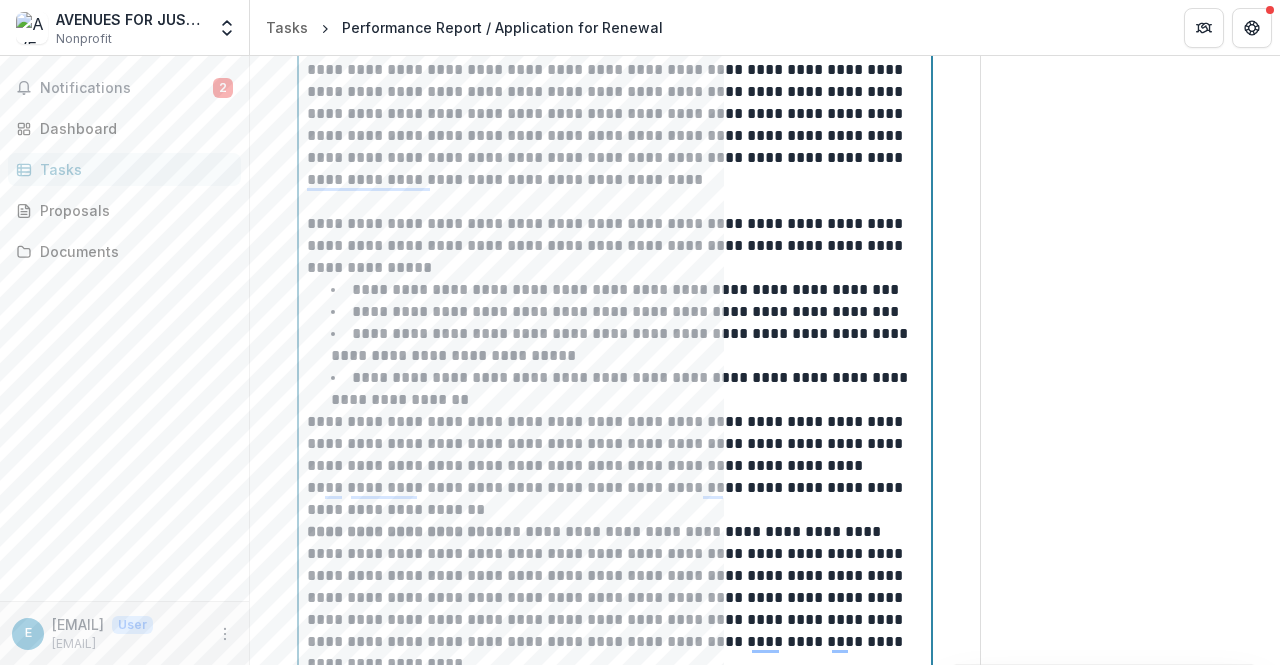 click on "**********" at bounding box center [612, 499] 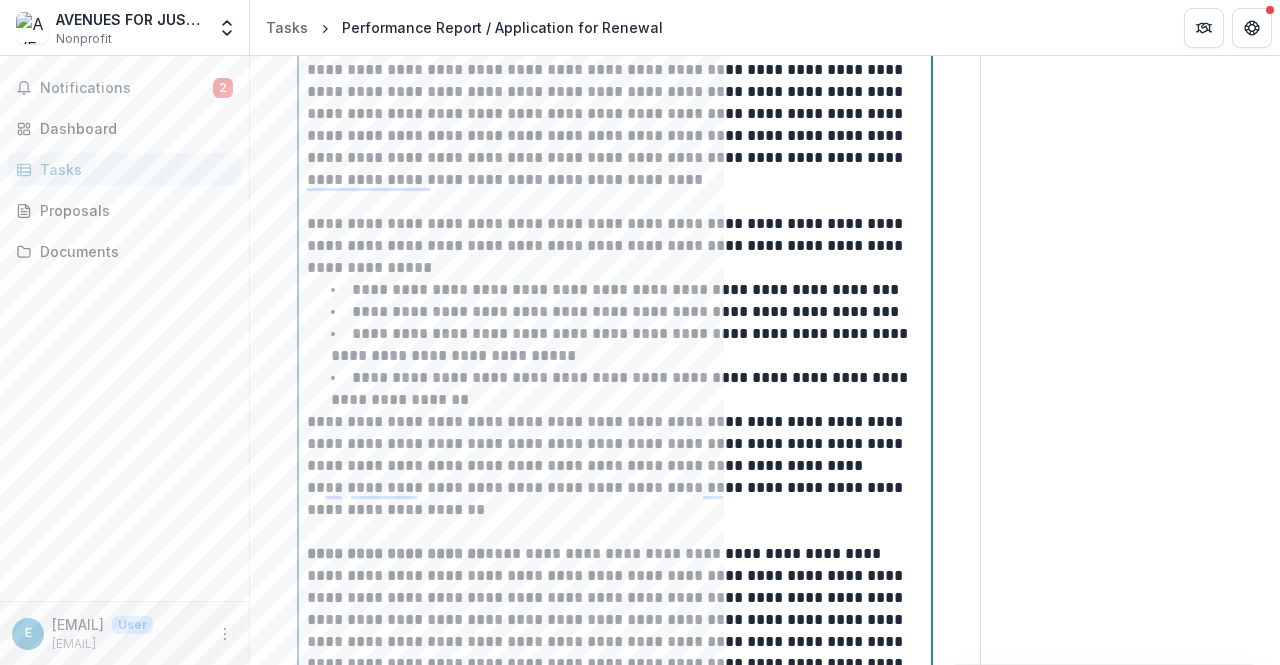 click on "**********" at bounding box center [627, 389] 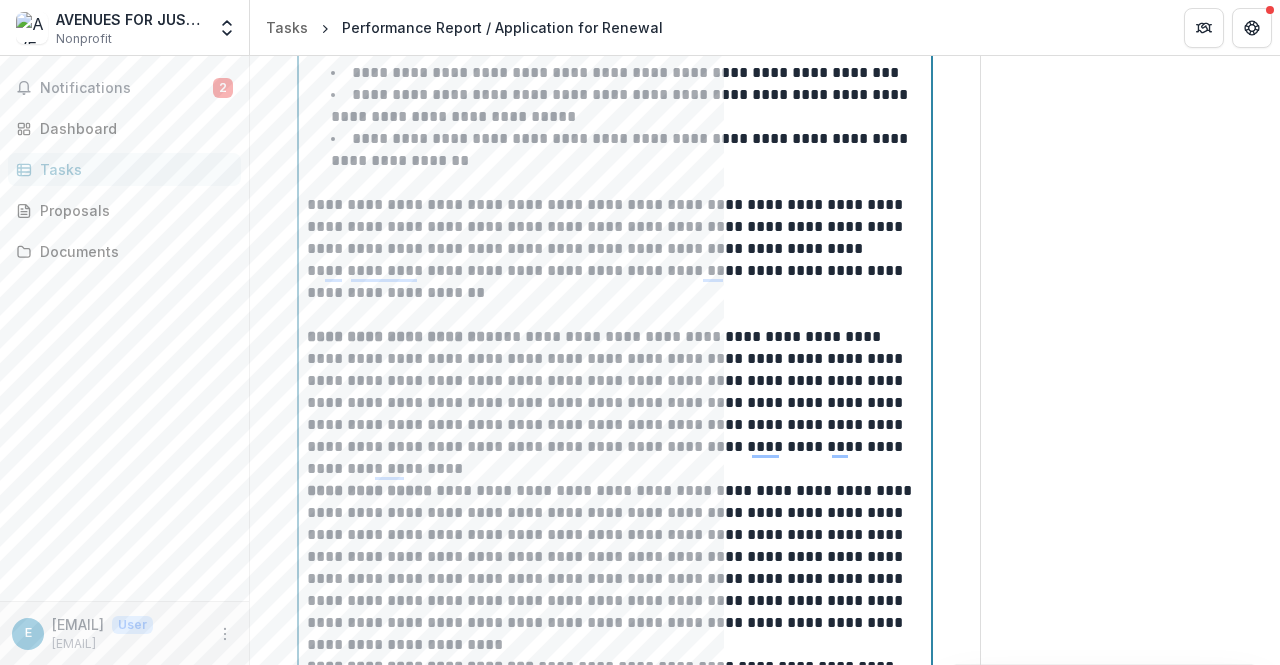 click on "[FIRST] [LAST] [STREET] [CITY] [STATE]" at bounding box center [612, 403] 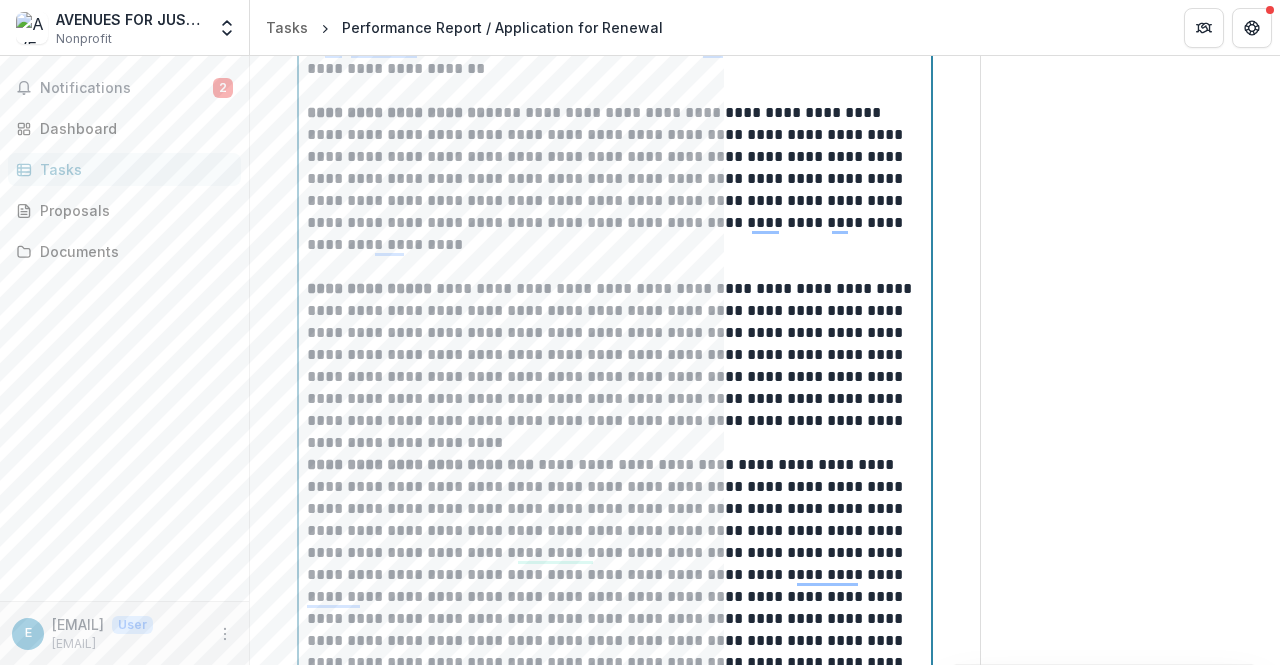 click on "**********" at bounding box center (612, 366) 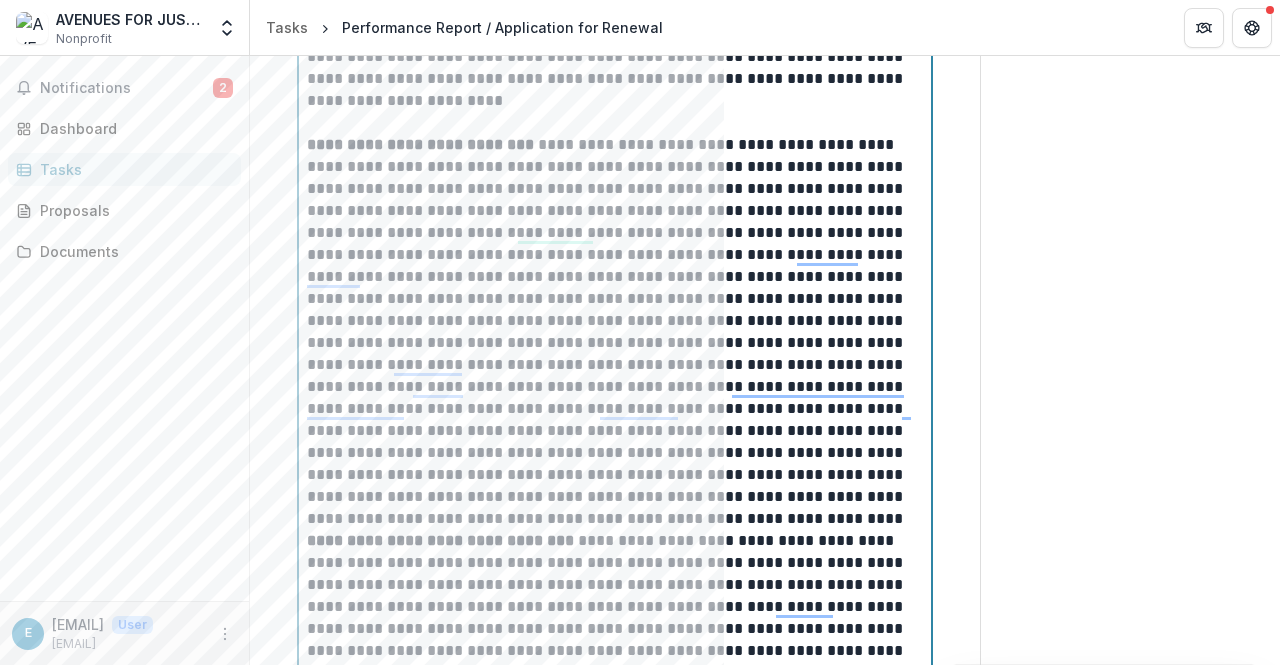 click on "**********" at bounding box center (612, 332) 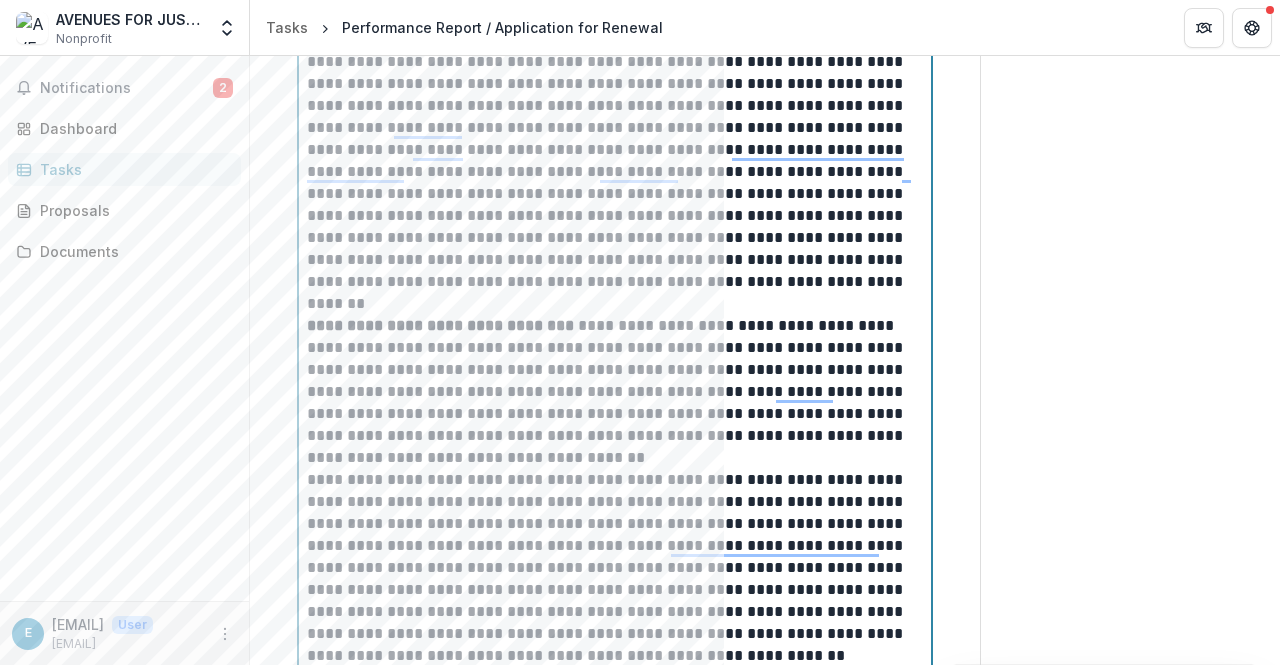 click on "[FIRST] [LAST] [STREET] [CITY] [STATE]" at bounding box center (612, 392) 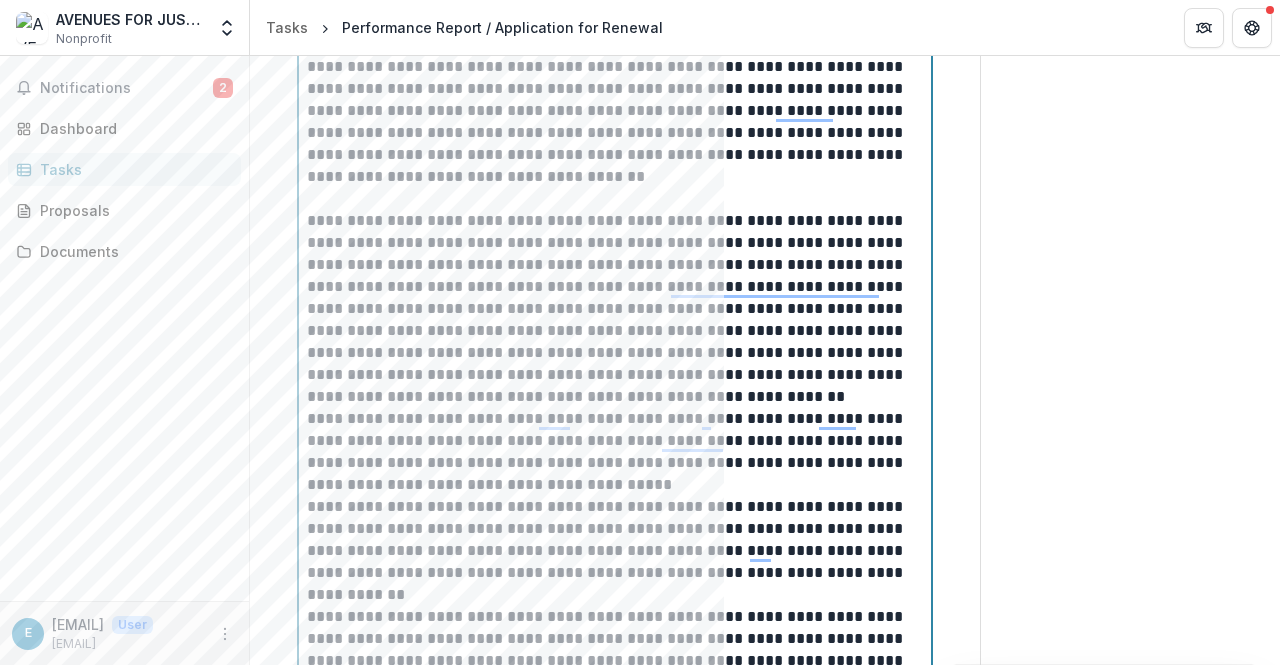 click on "**********" at bounding box center [612, 452] 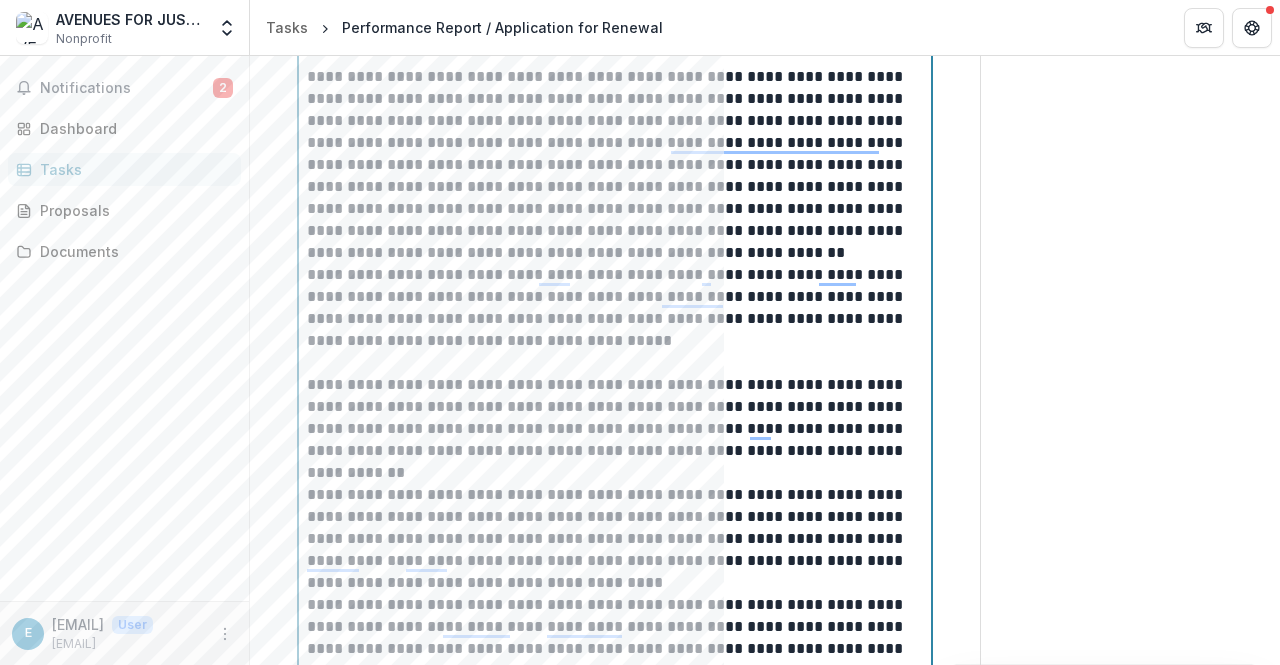 click on "**********" at bounding box center (612, 429) 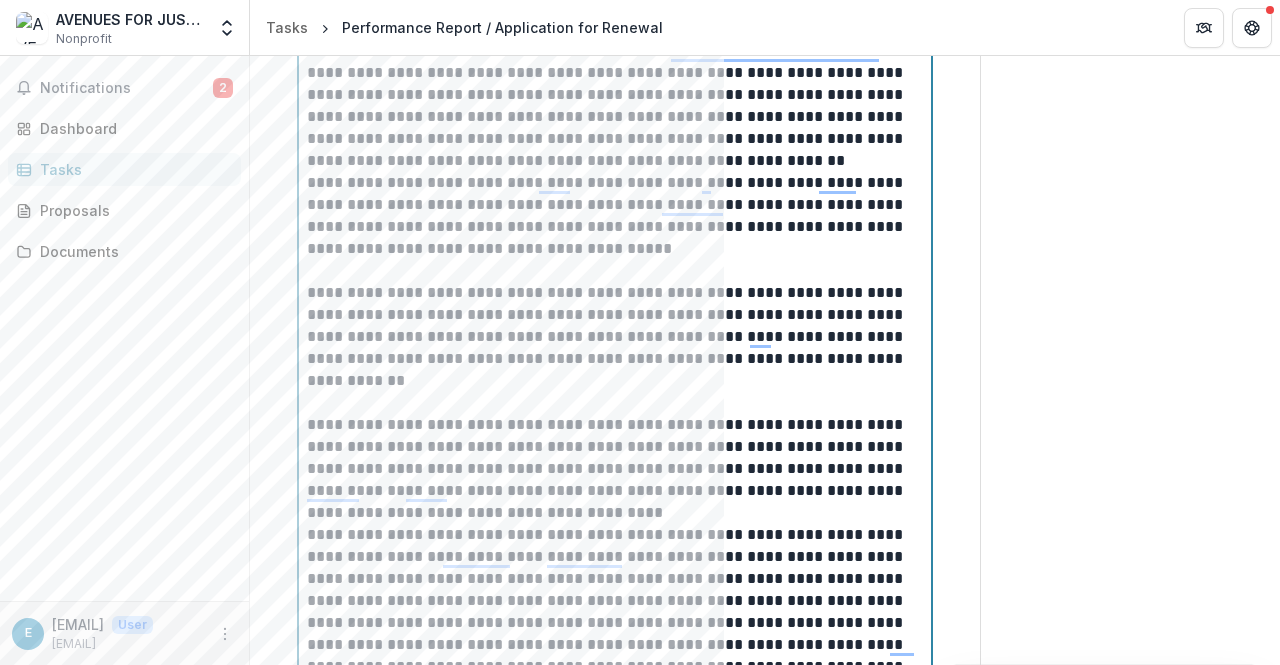 click on "**********" at bounding box center (612, 469) 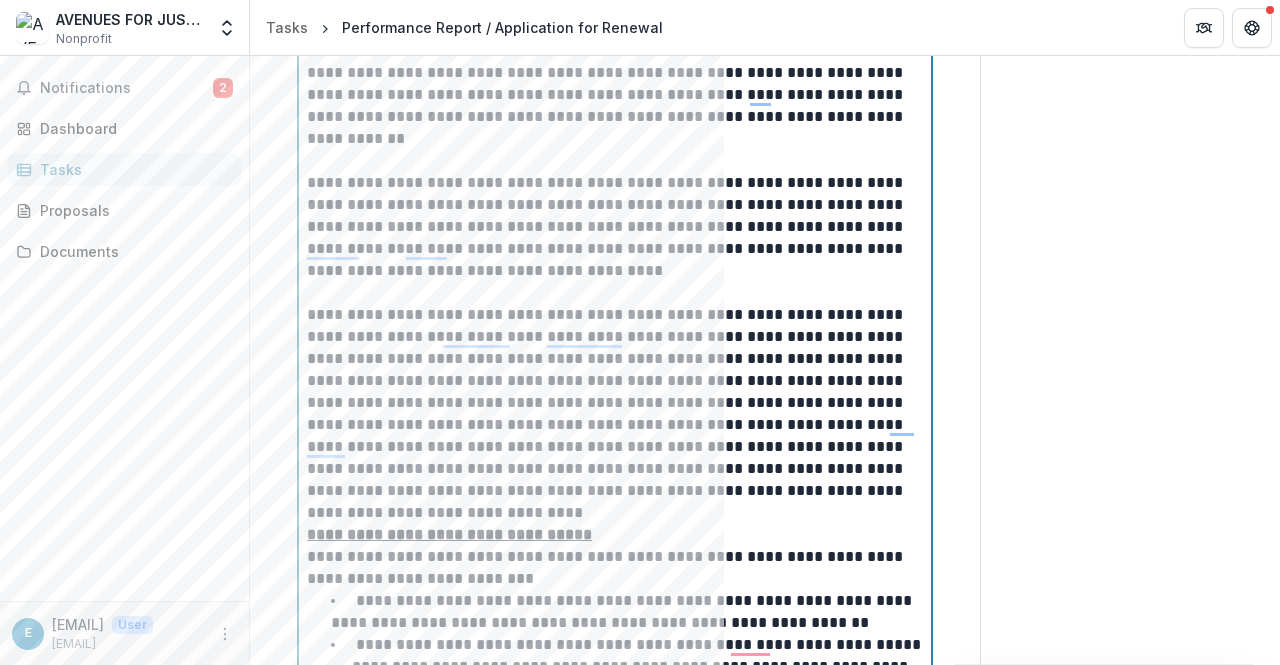 click on "**********" at bounding box center [612, 414] 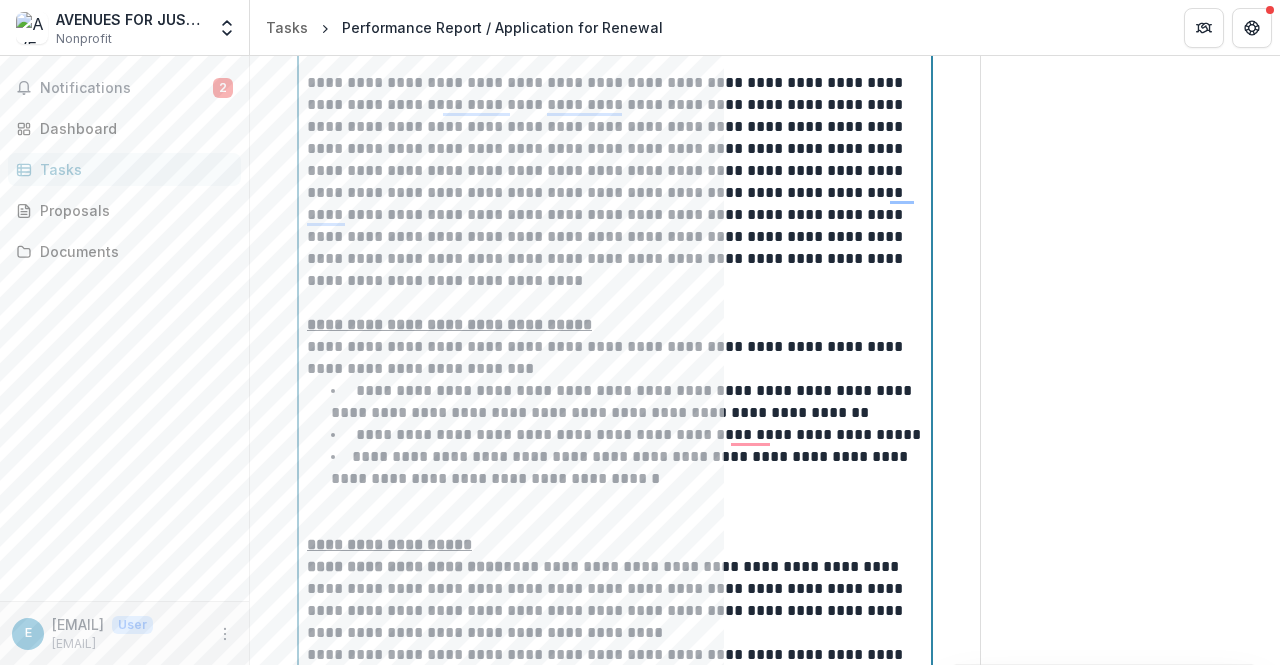 click at bounding box center (615, 512) 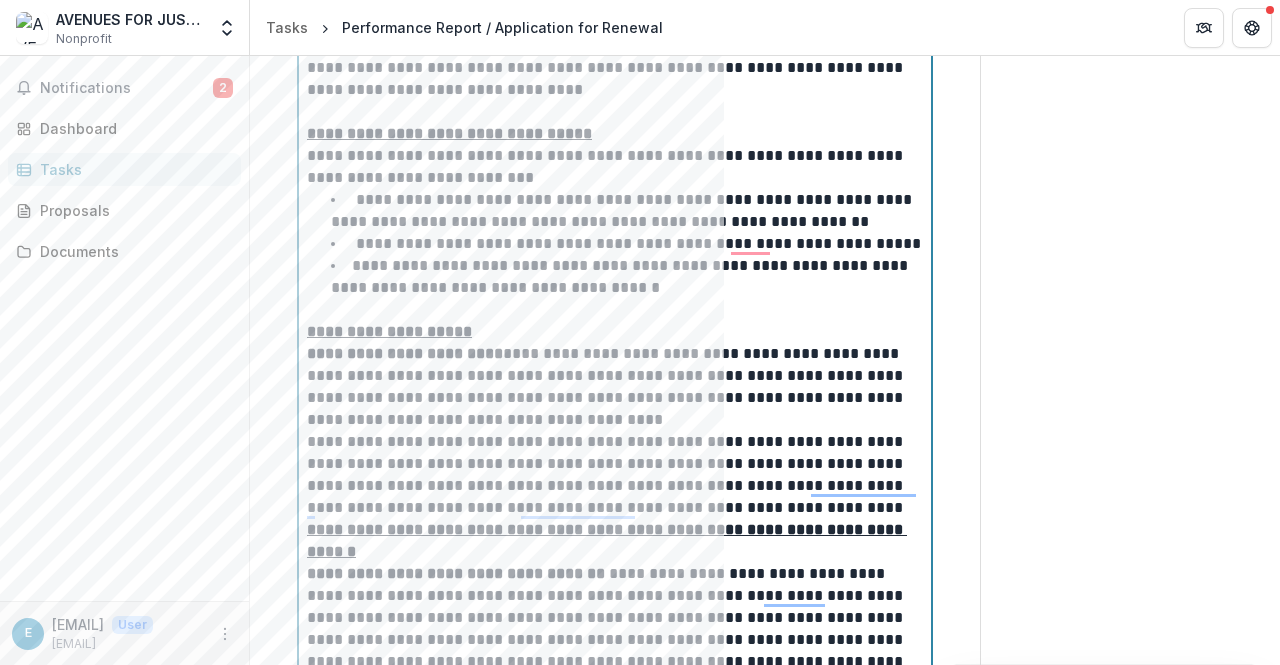 click on "**********" at bounding box center (612, 475) 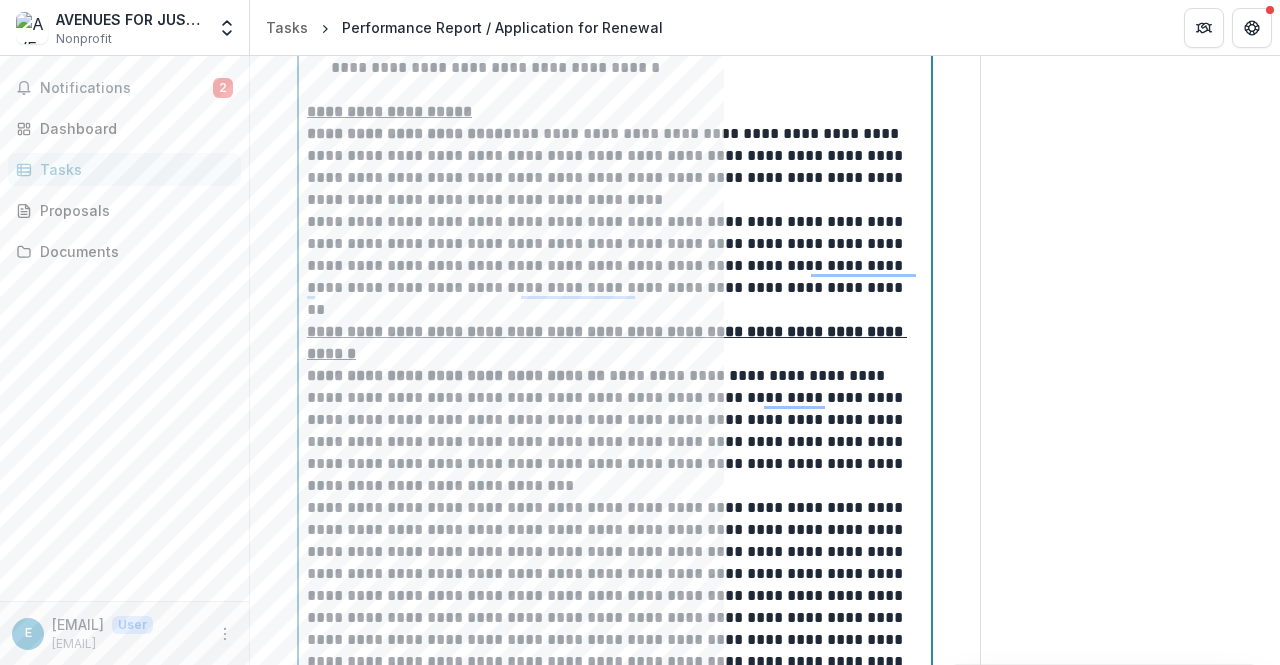 click on "[FIRST] [LAST] [STREET] [CITY] [STATE]" at bounding box center [612, 431] 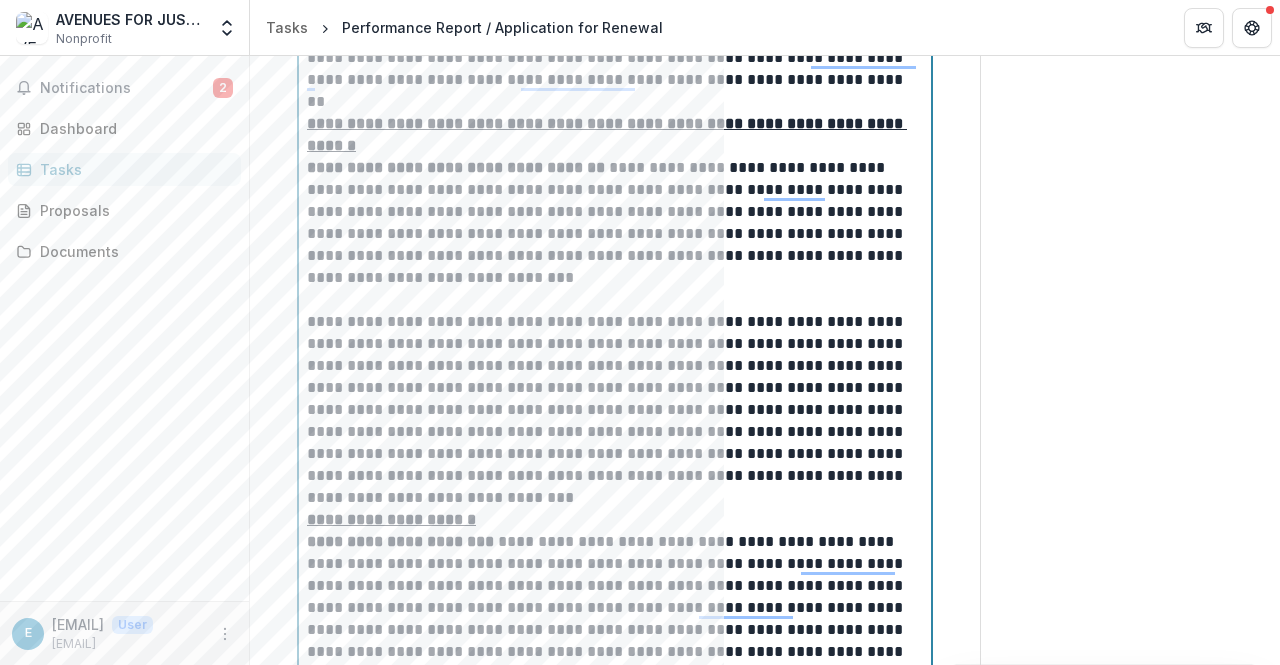 click on "**********" at bounding box center [612, 410] 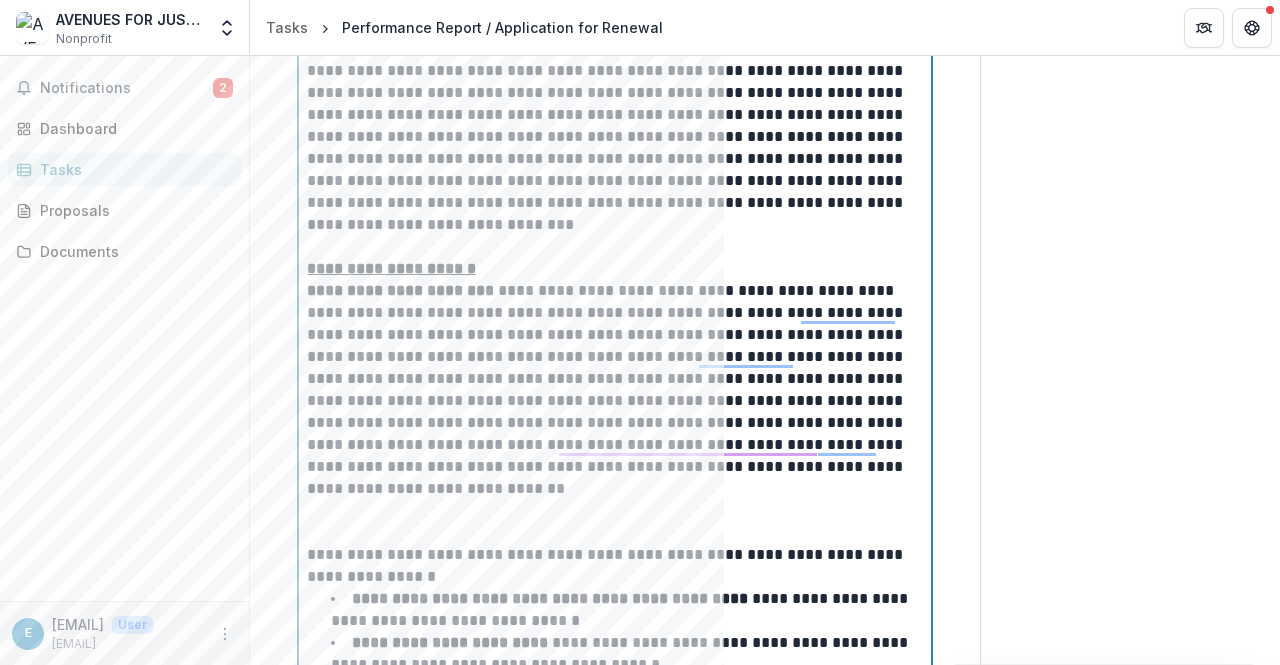 click at bounding box center (615, 522) 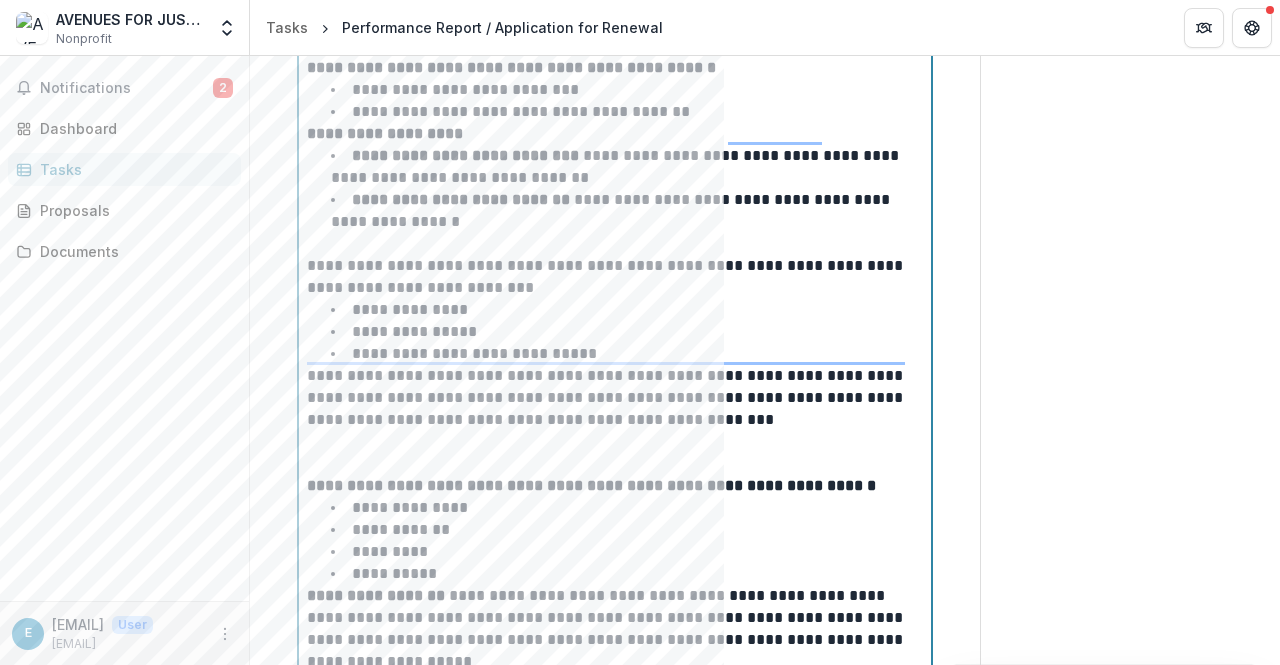 click at bounding box center [615, 453] 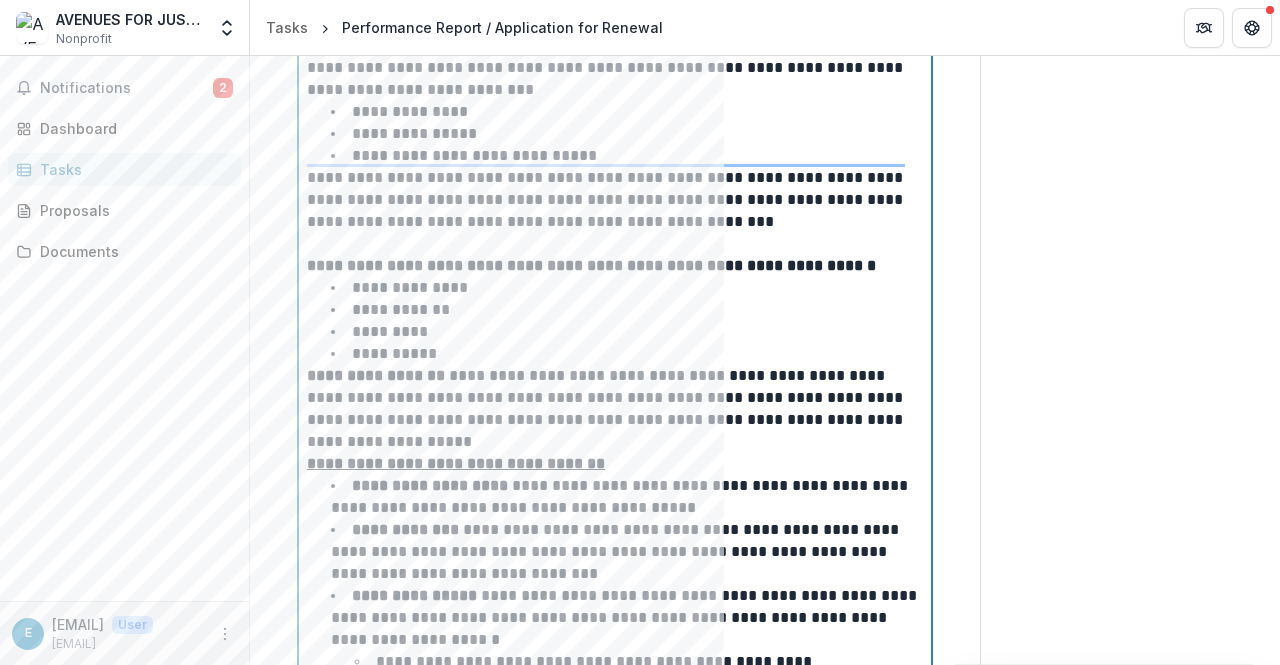 click on "**********" at bounding box center [627, 354] 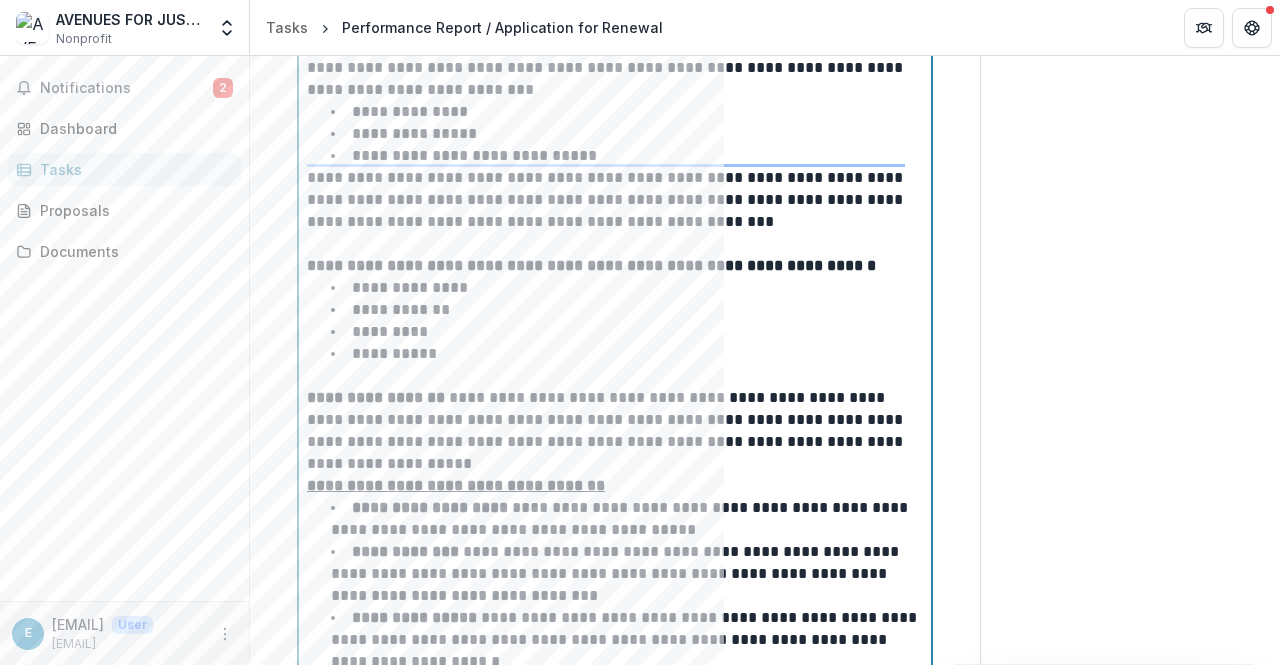 click on "[FIRST] [LAST] [STREET]" at bounding box center [612, 431] 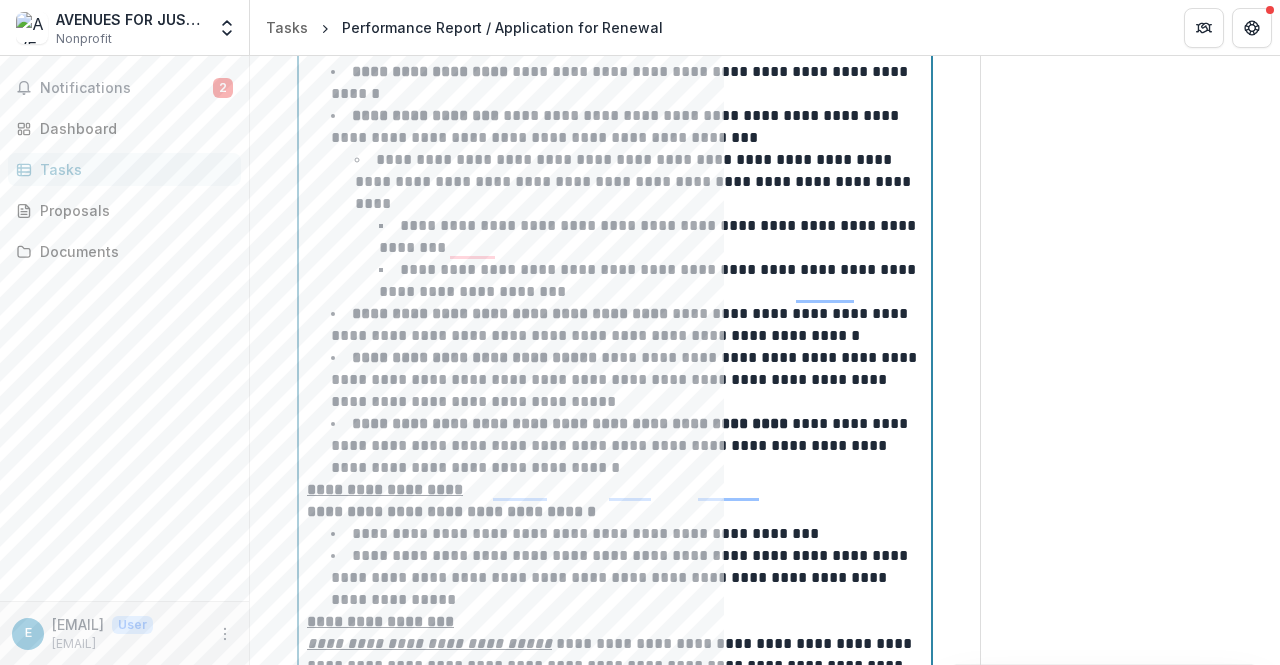 click on "**********" at bounding box center (627, 446) 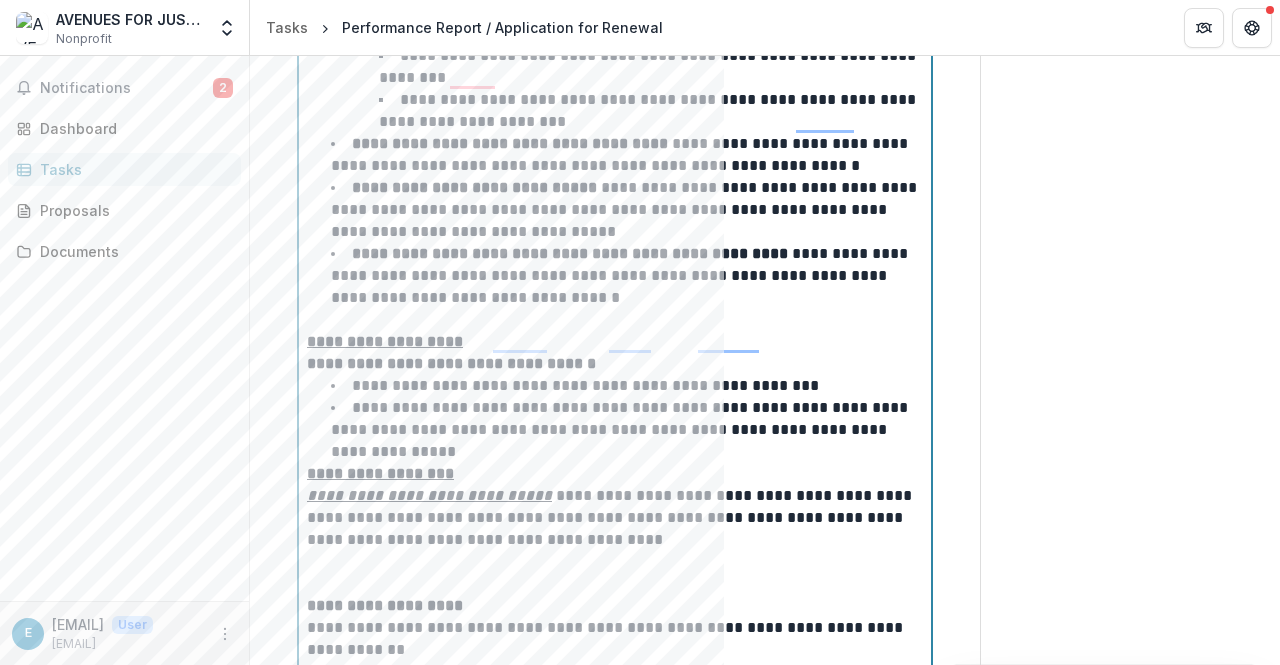click on "**********" at bounding box center (627, 430) 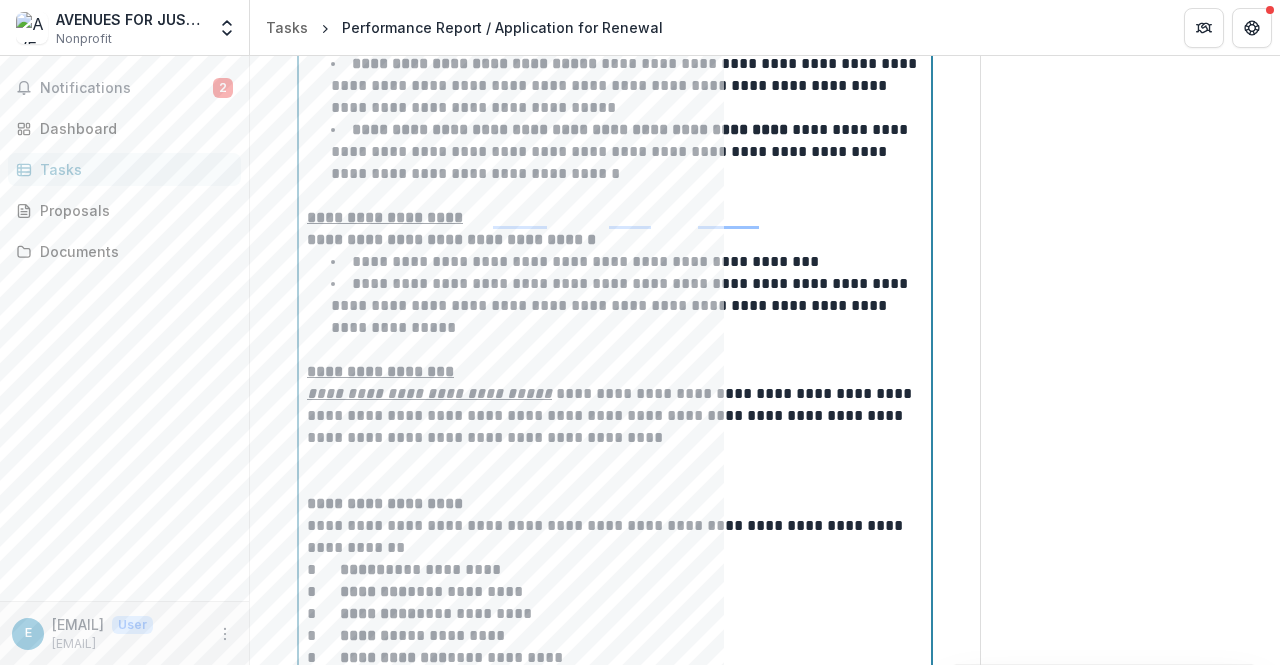 click at bounding box center (615, 471) 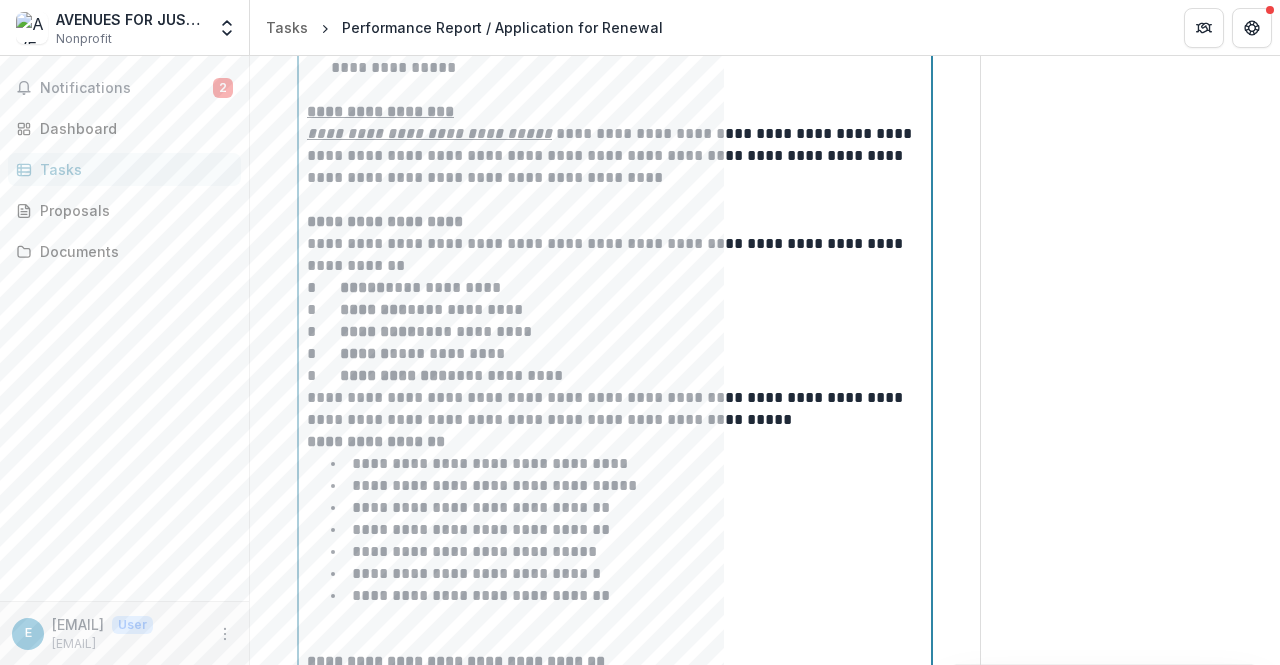 click on "**********" at bounding box center [612, 409] 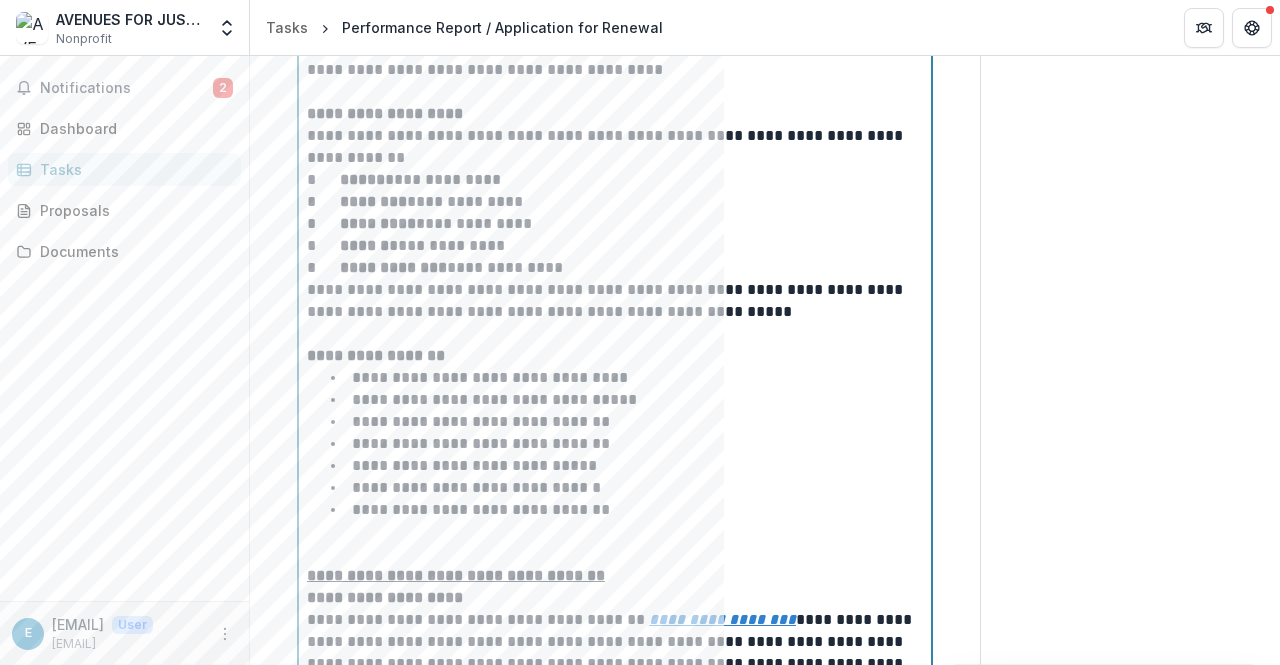 click at bounding box center (615, 543) 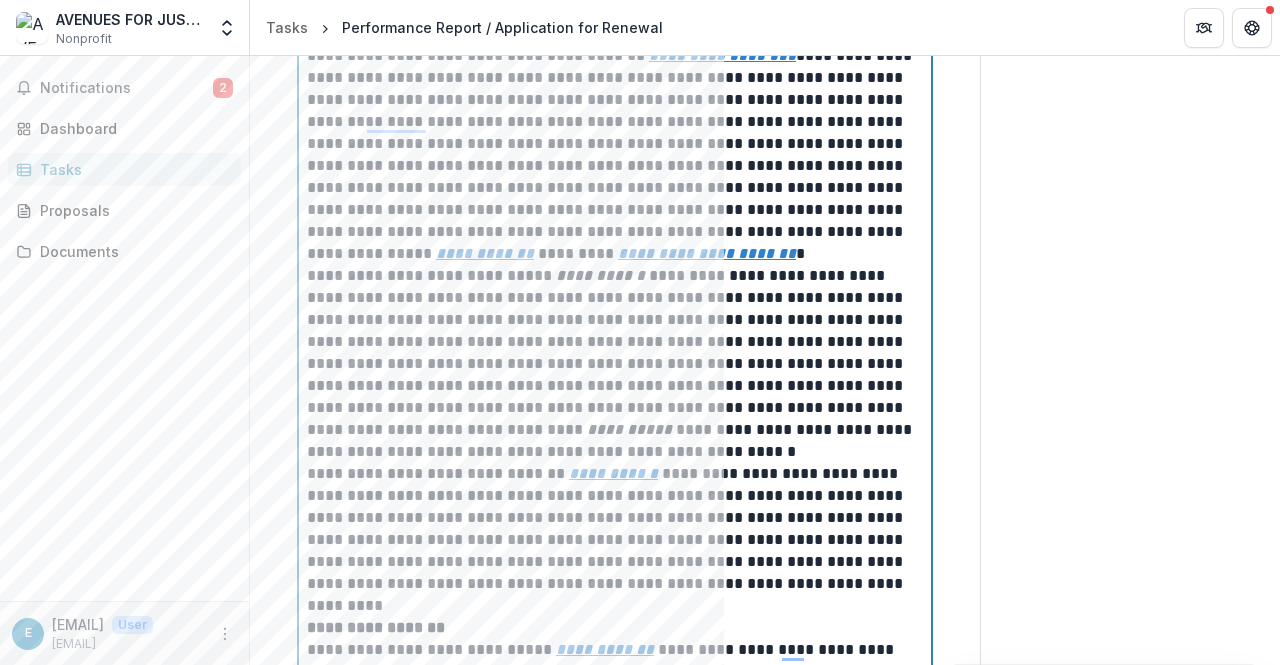 click on "[FIRST] [LAST] [STREET] [CITY] [STATE] [ZIP] [PHONE]" at bounding box center (612, 144) 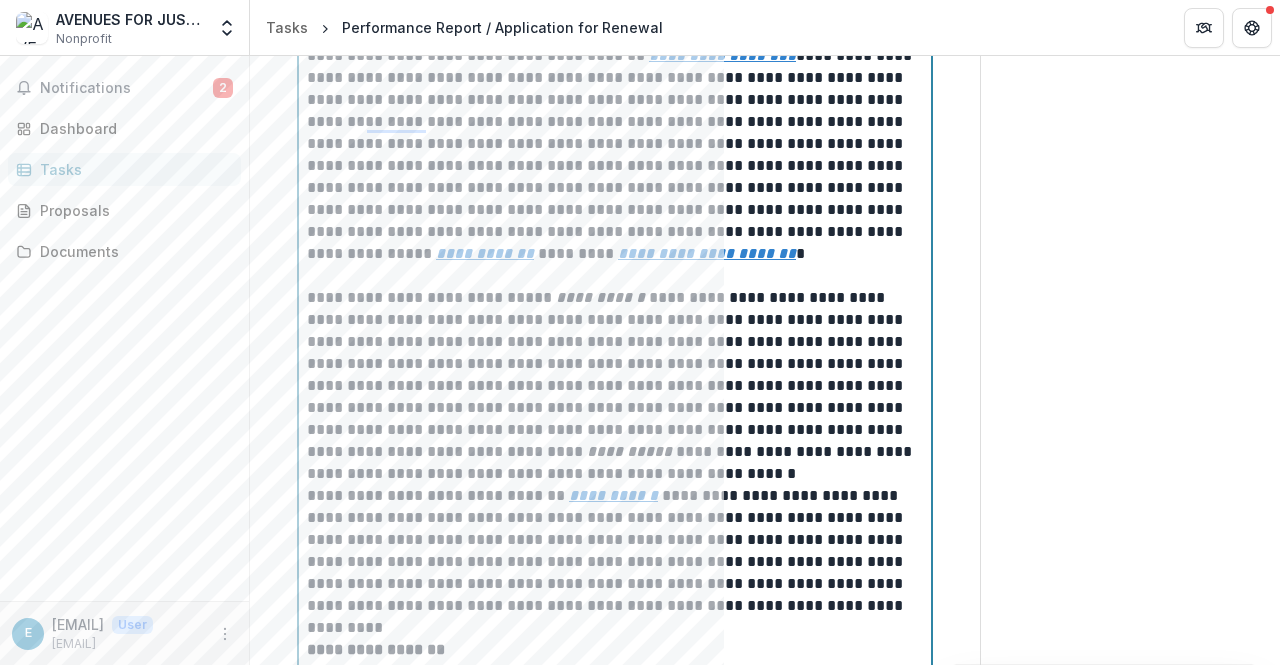 click on "[FIRST] [LAST] [STREET] [CITY] [STATE] [ZIP]" at bounding box center [612, 386] 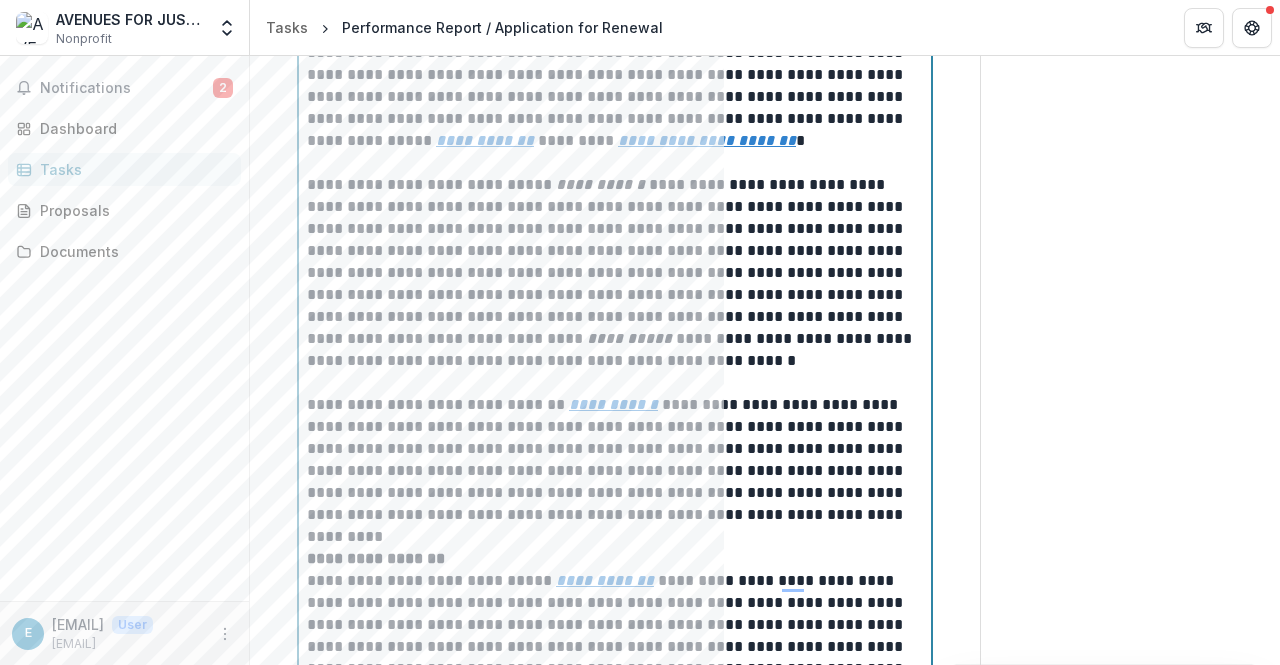 click on "[FIRST] [LAST] [STREET]" at bounding box center (612, 471) 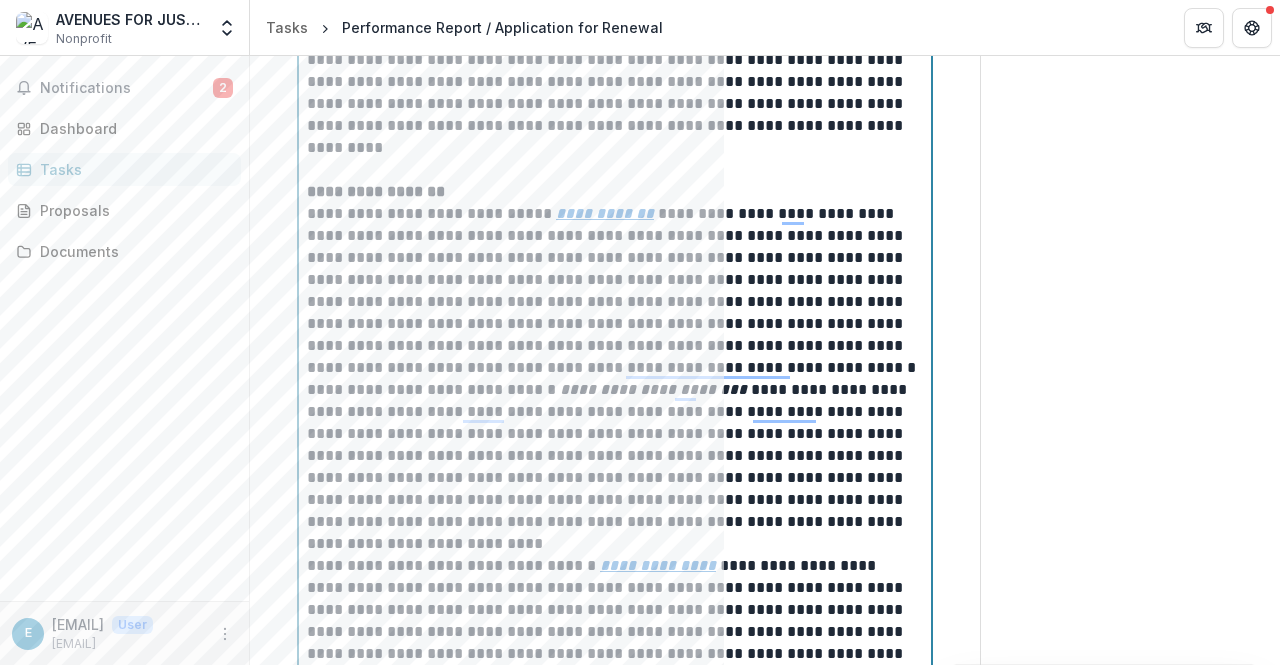 click on "[FIRST] [LAST] [STREET] [CITY] [STATE] [ZIP]" at bounding box center (612, 467) 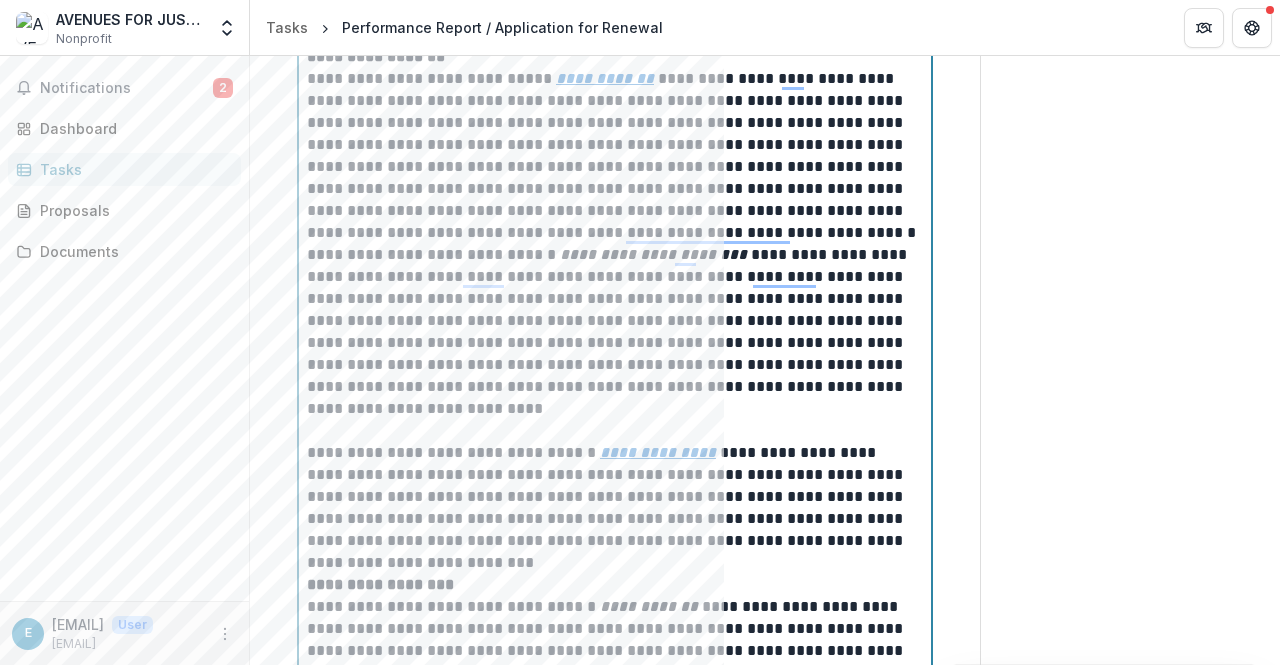 click on "[FIRST] [LAST] [STREET] [CITY] [STATE]" at bounding box center [612, 508] 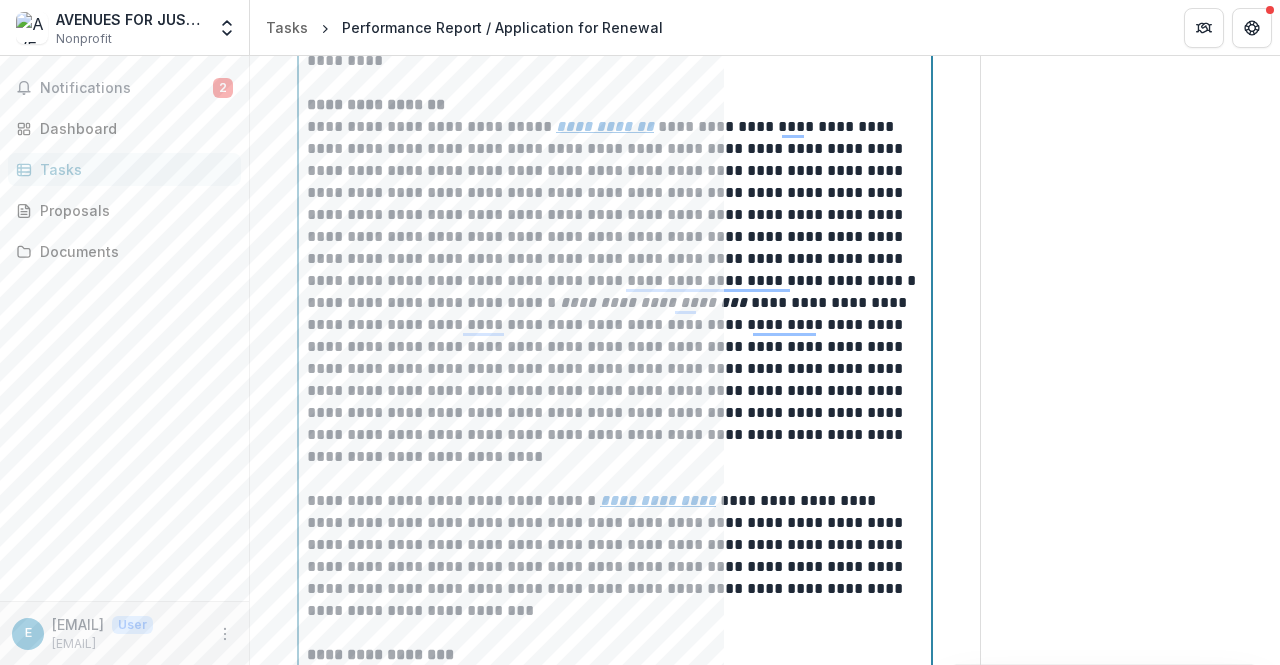 click on "**********" at bounding box center [612, 193] 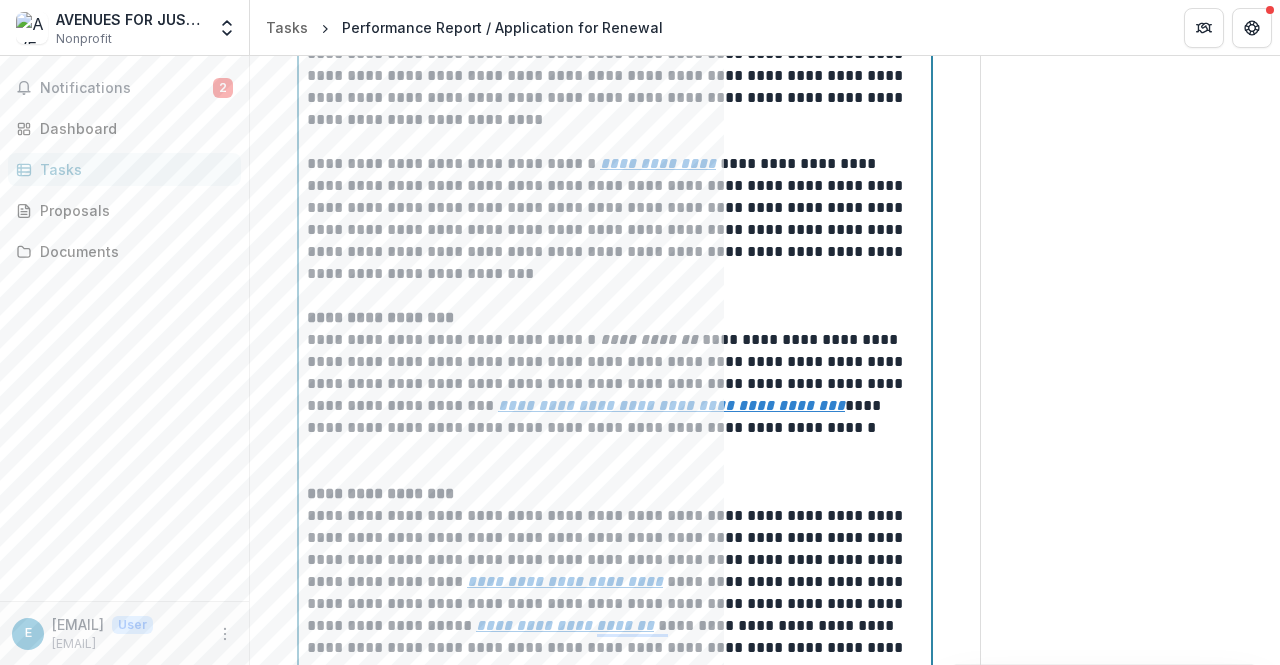 click at bounding box center [615, 461] 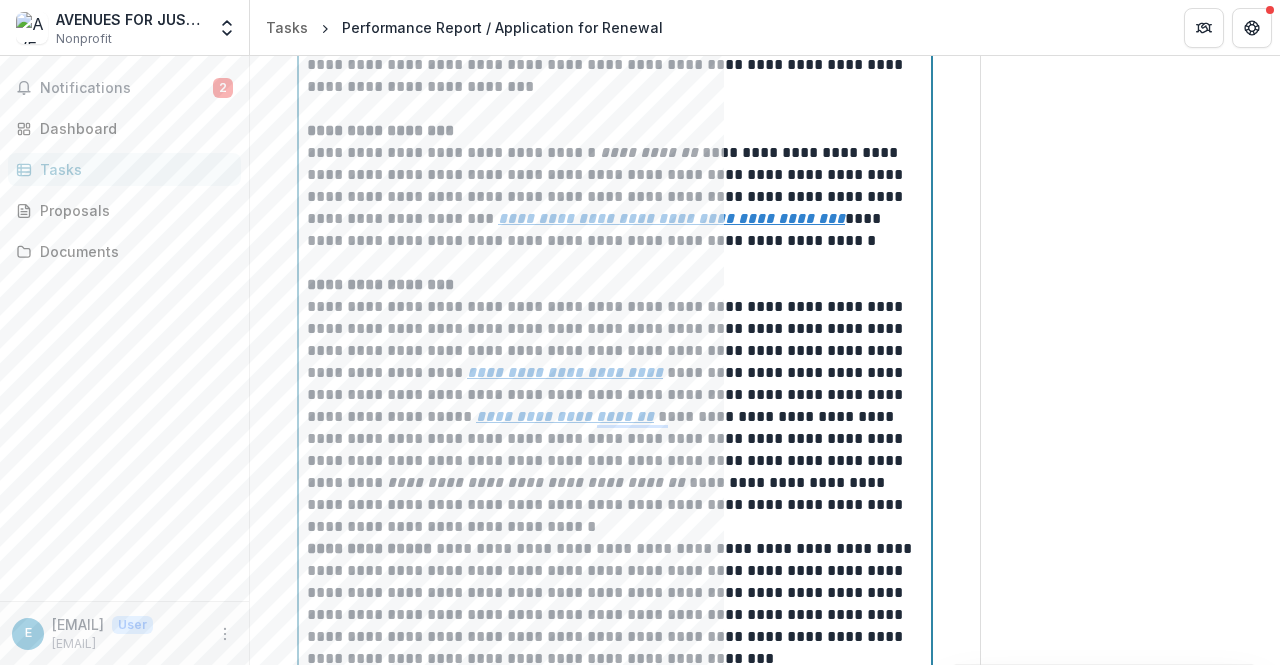 click on "[FIRST] [LAST] [STREET] [CITY] [STATE] [ZIP] [PHONE] [EMAIL]" at bounding box center [612, 417] 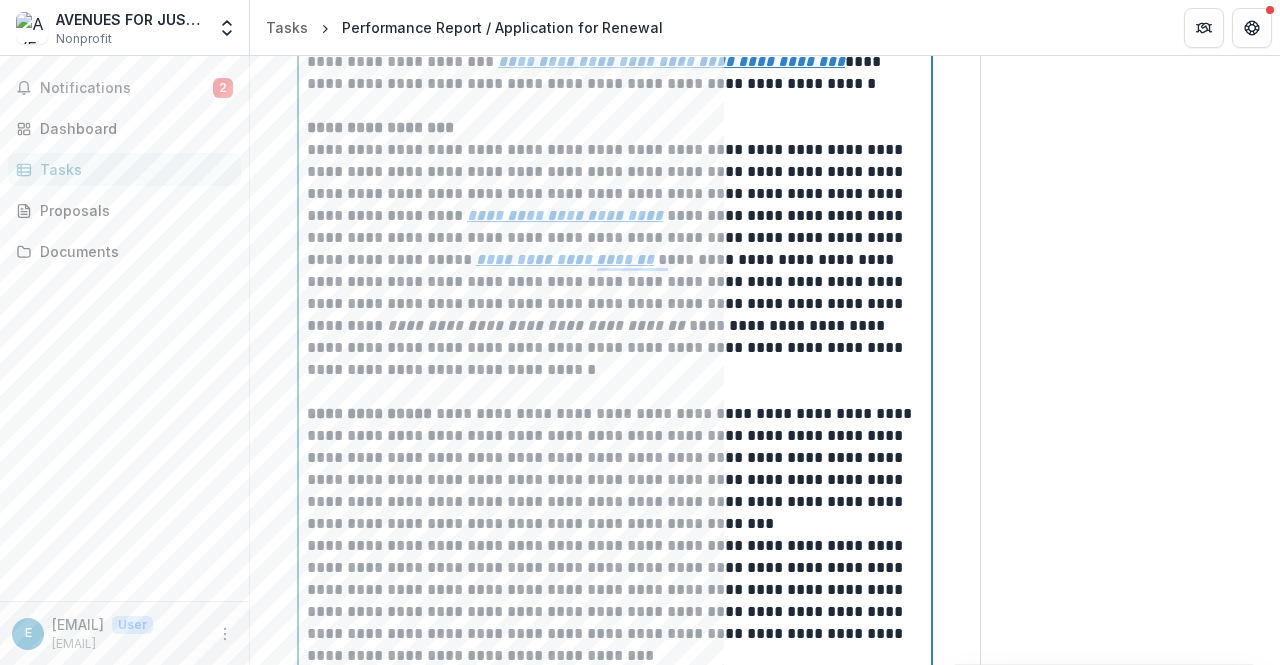 click on "[FIRST] [LAST] [STREET] [CITY] [STATE]" at bounding box center [612, 469] 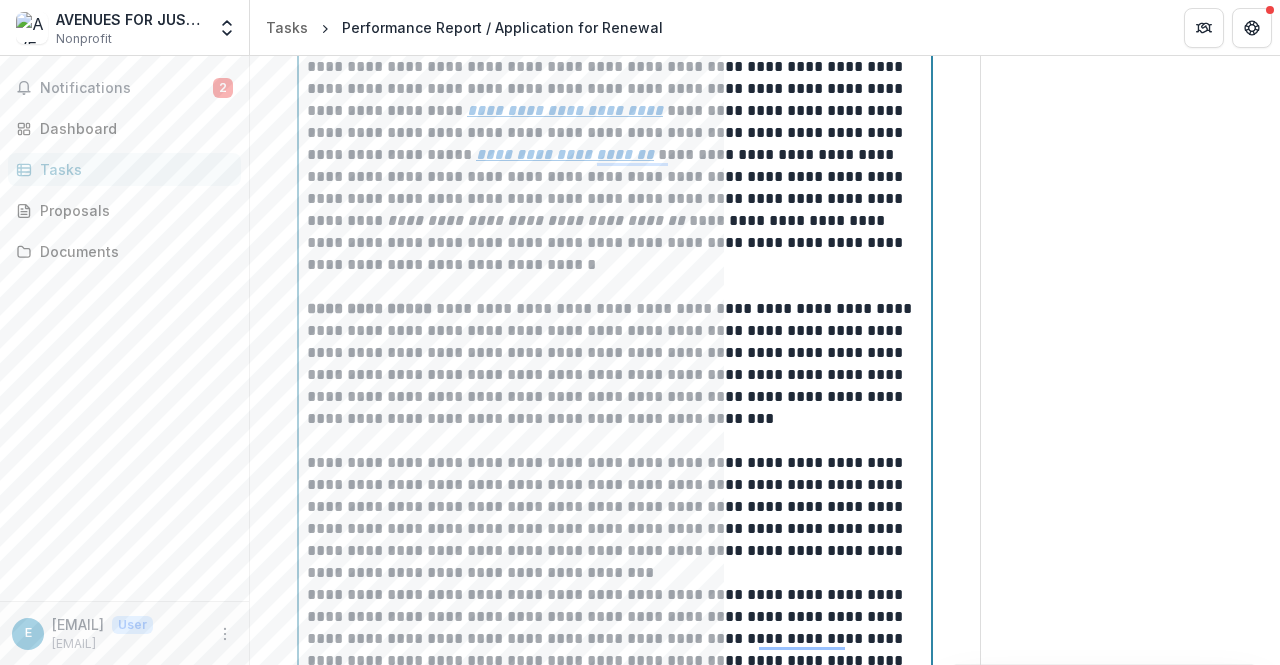 click on "**********" at bounding box center (612, 518) 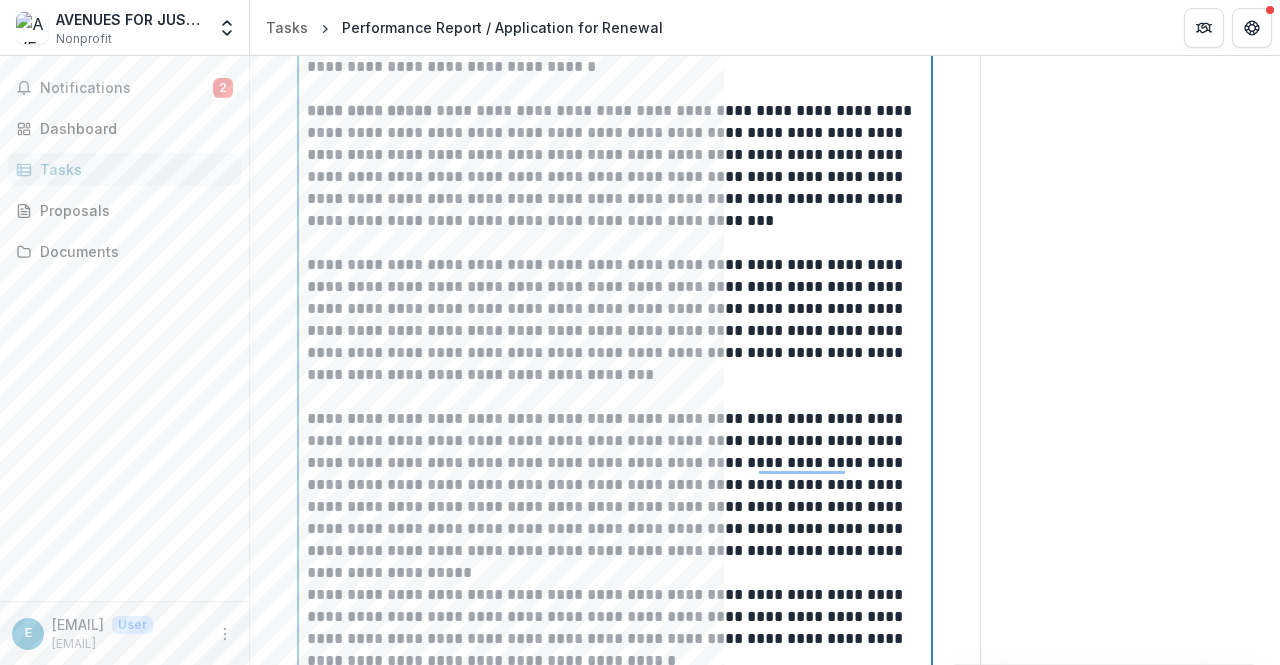 click on "**********" at bounding box center (612, 496) 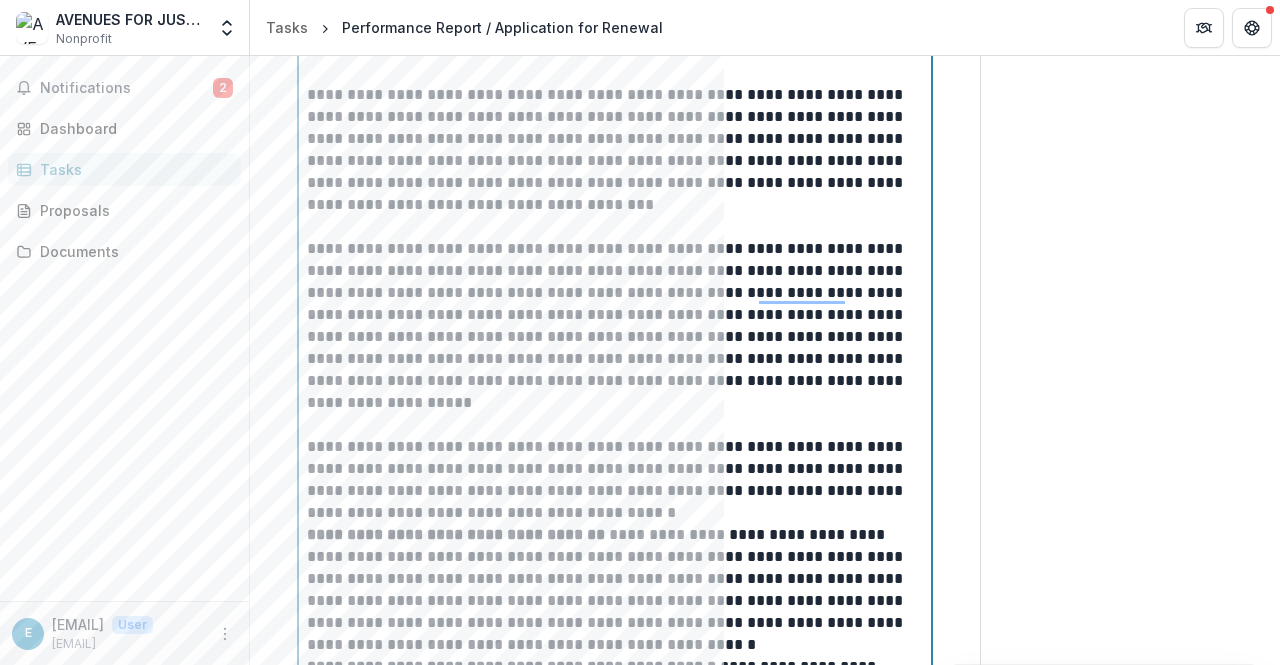 click on "**********" at bounding box center [612, 480] 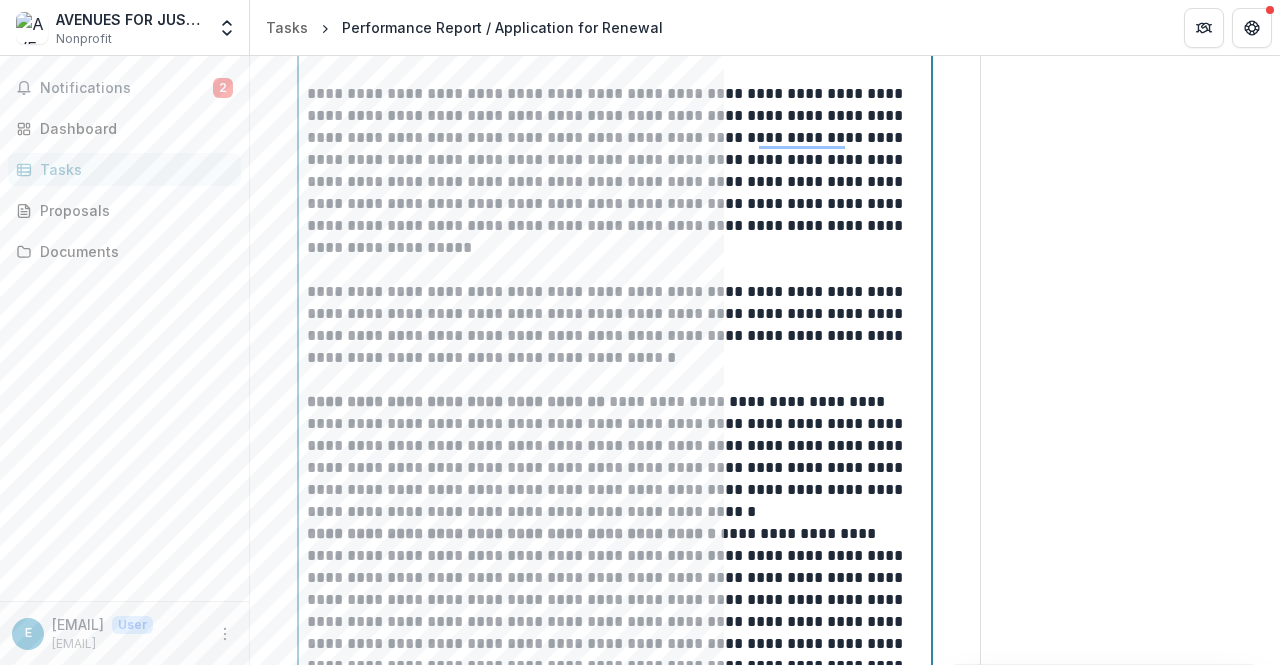 click on "[FIRST] [LAST] [STREET] [CITY] [STATE]" at bounding box center [612, 457] 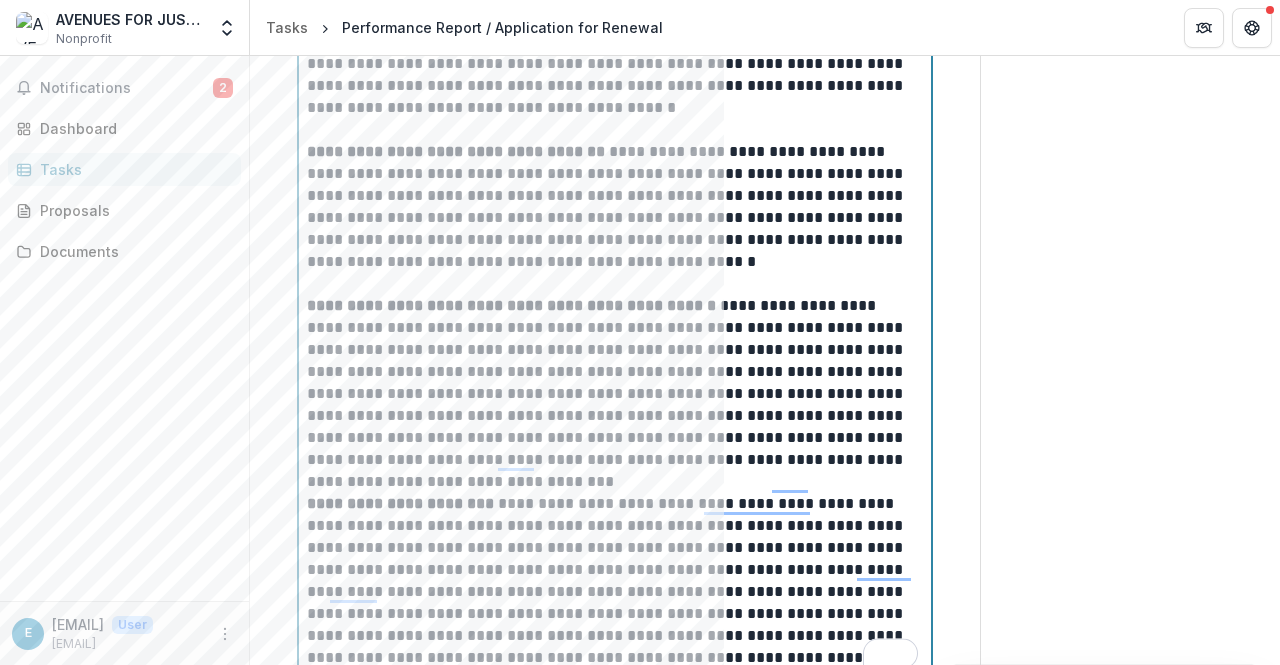click on "[FIRST] [LAST] [STREET] [CITY] [STATE] [ZIP]" at bounding box center [612, 394] 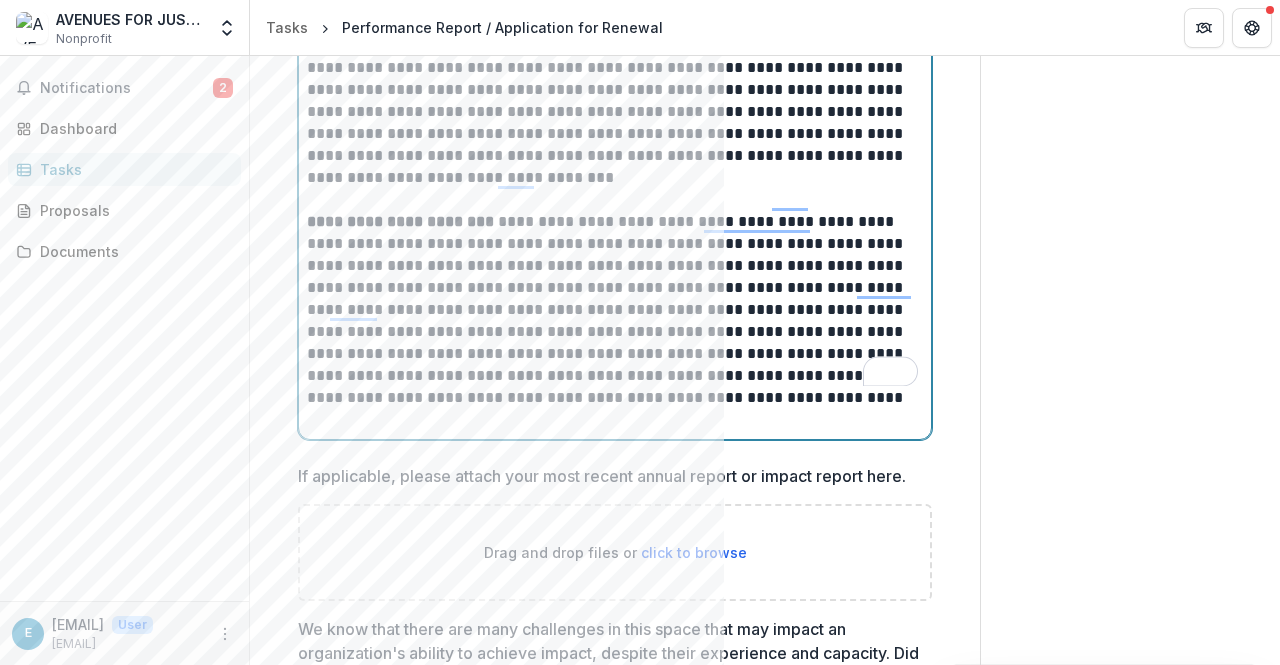 click at bounding box center (615, 420) 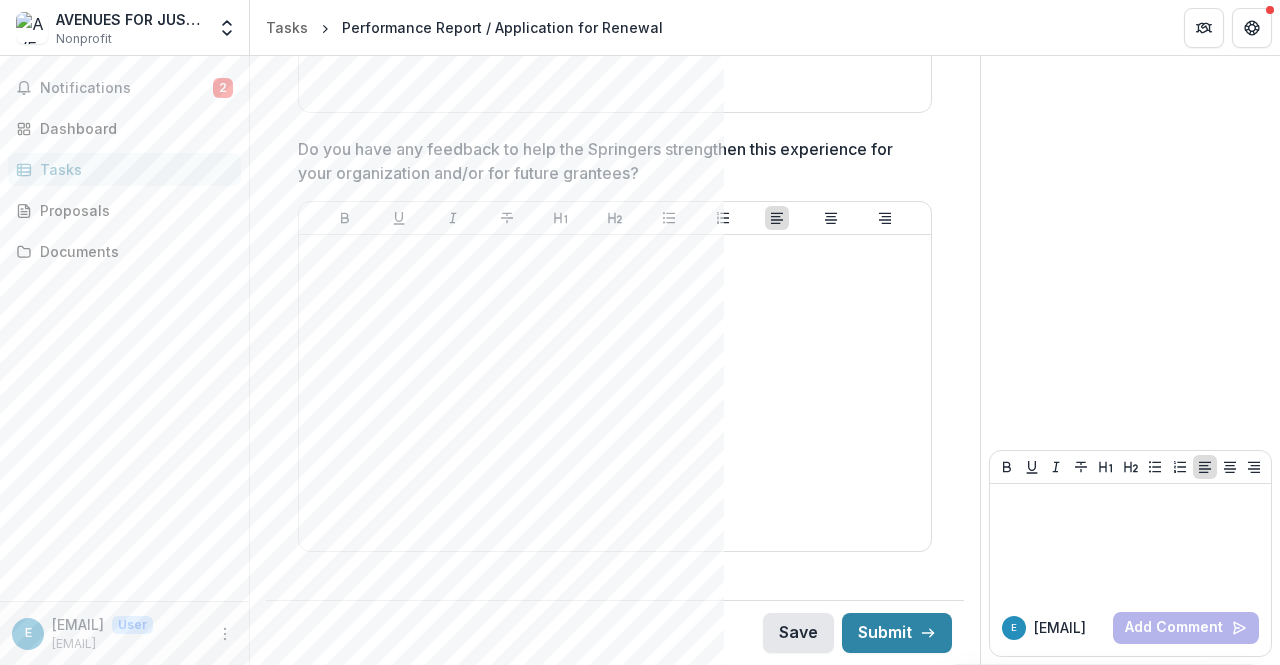 click on "Save" at bounding box center [798, 633] 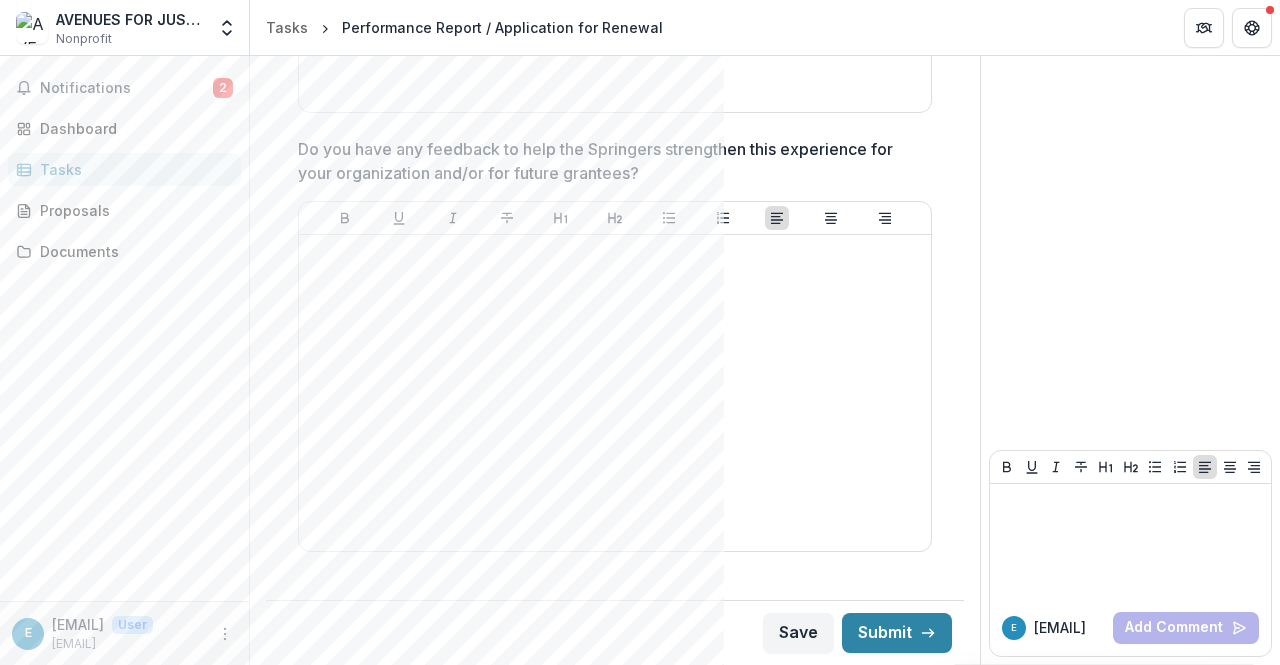 scroll, scrollTop: 13105, scrollLeft: 0, axis: vertical 